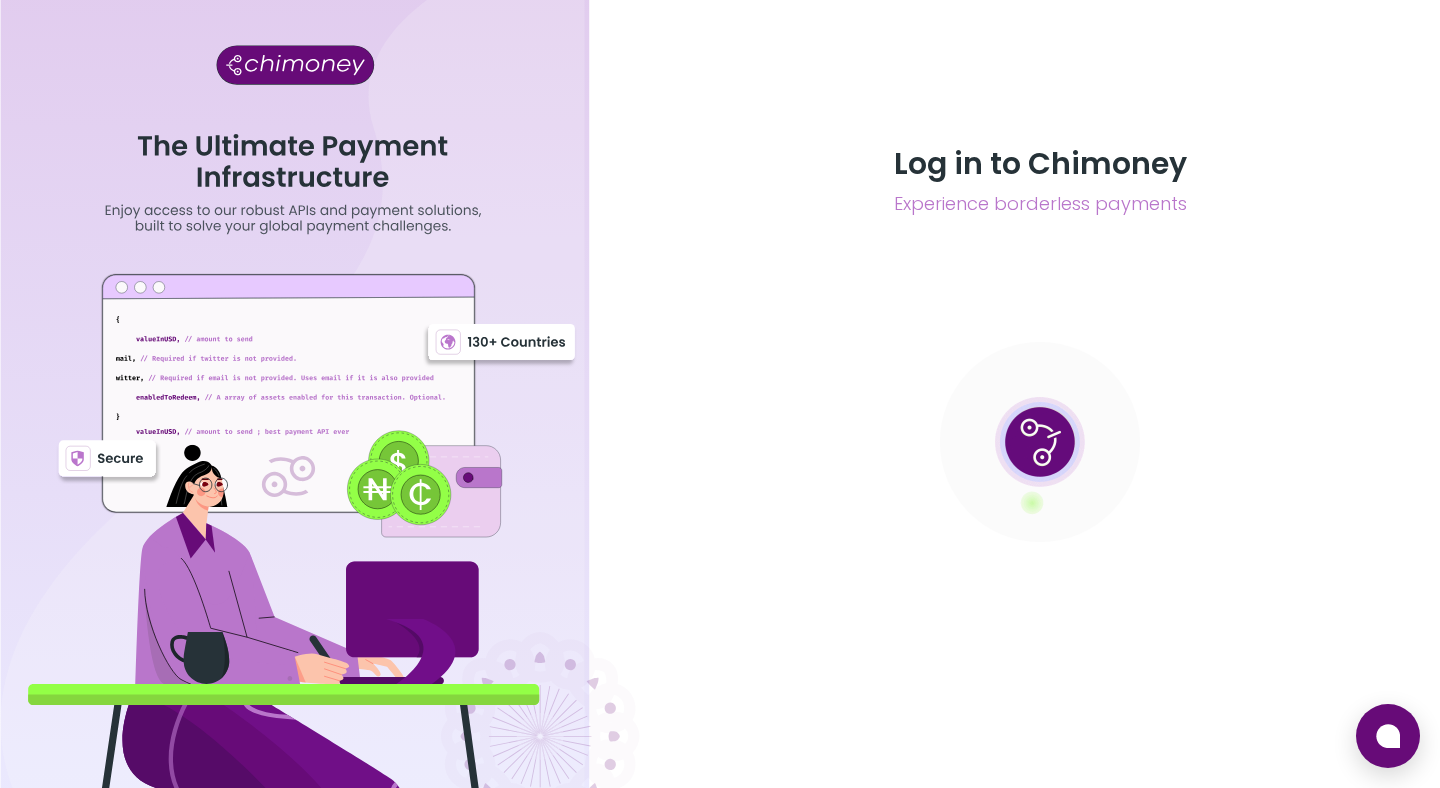 scroll, scrollTop: 0, scrollLeft: 0, axis: both 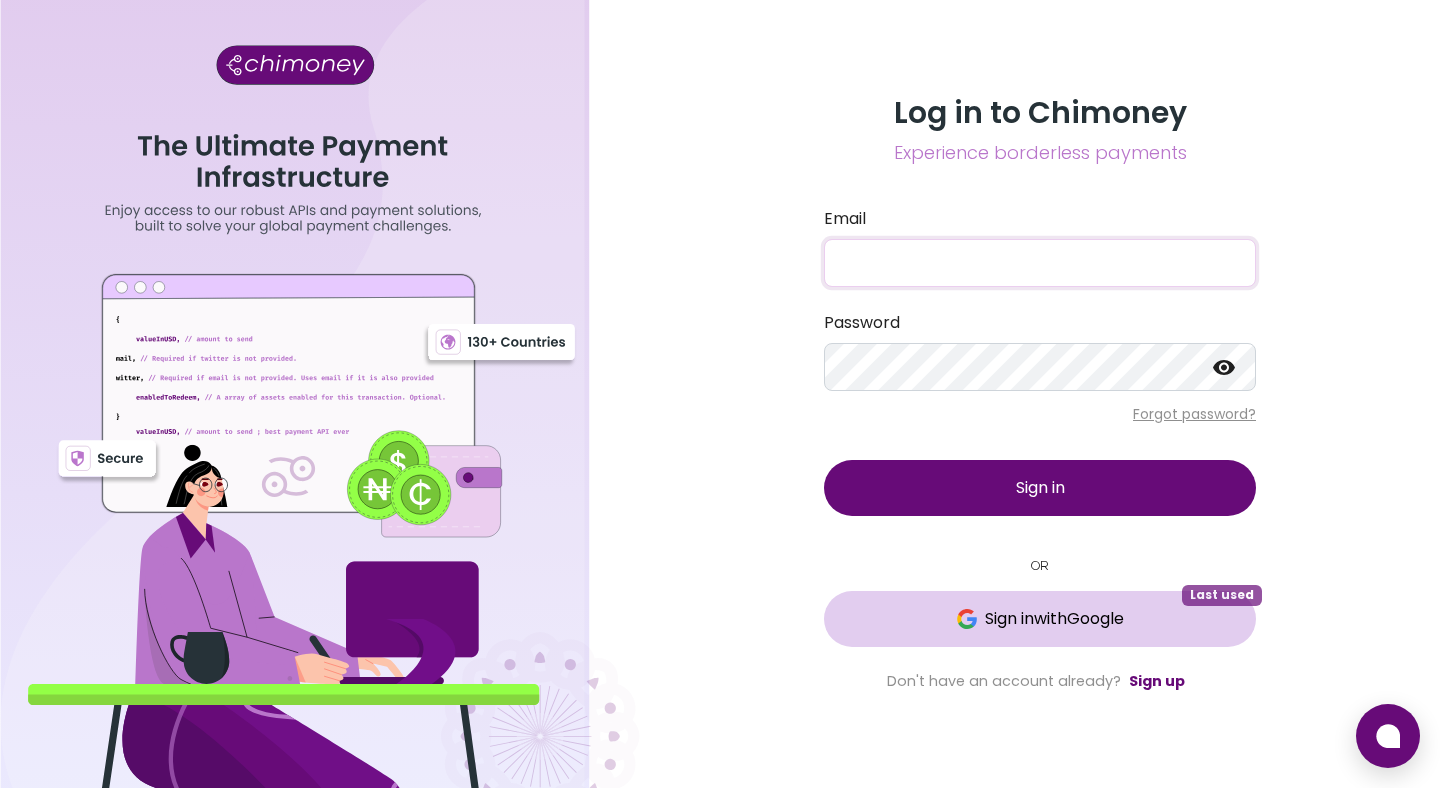 click on "Sign in  with  Google" at bounding box center [1040, 619] 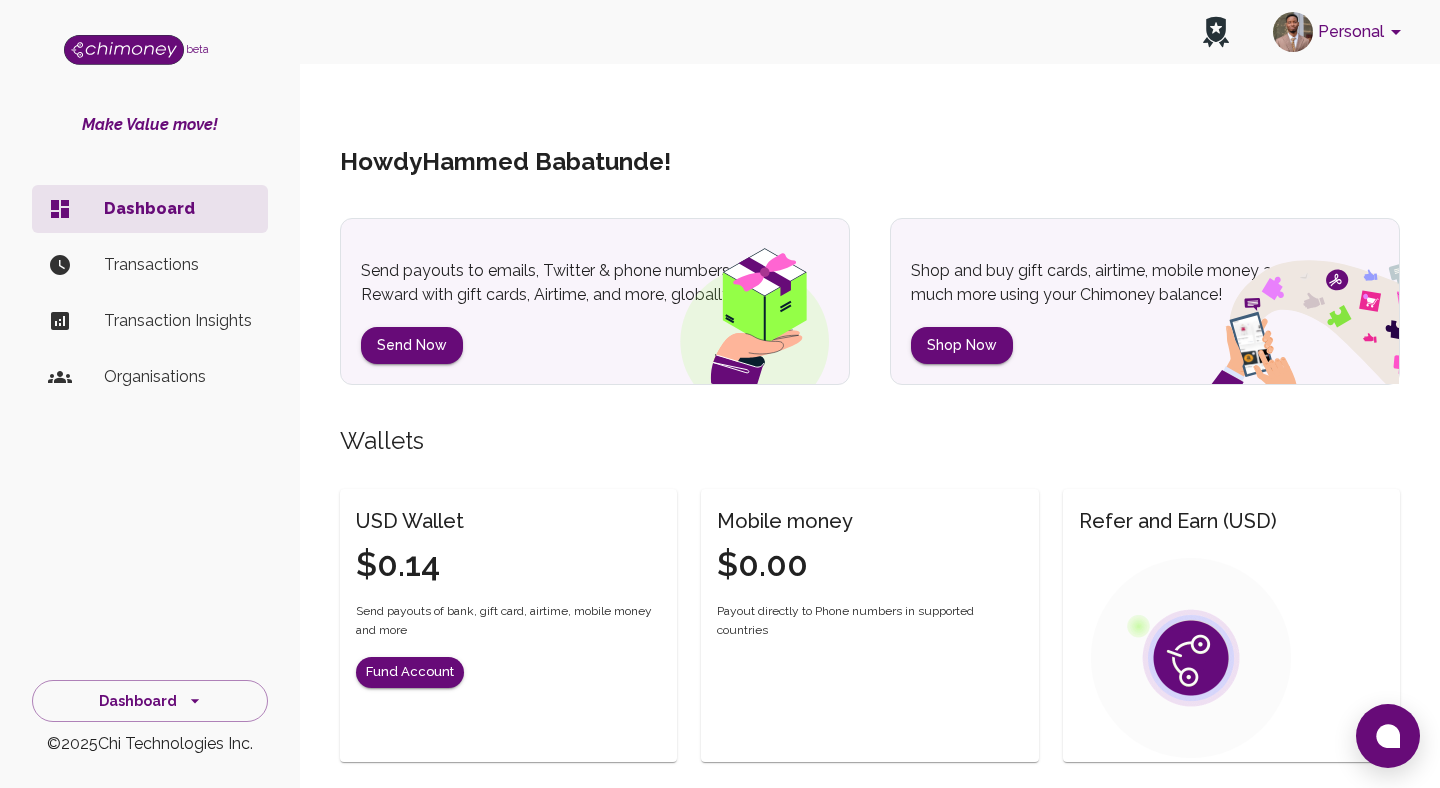click on "Personal" at bounding box center [870, 32] 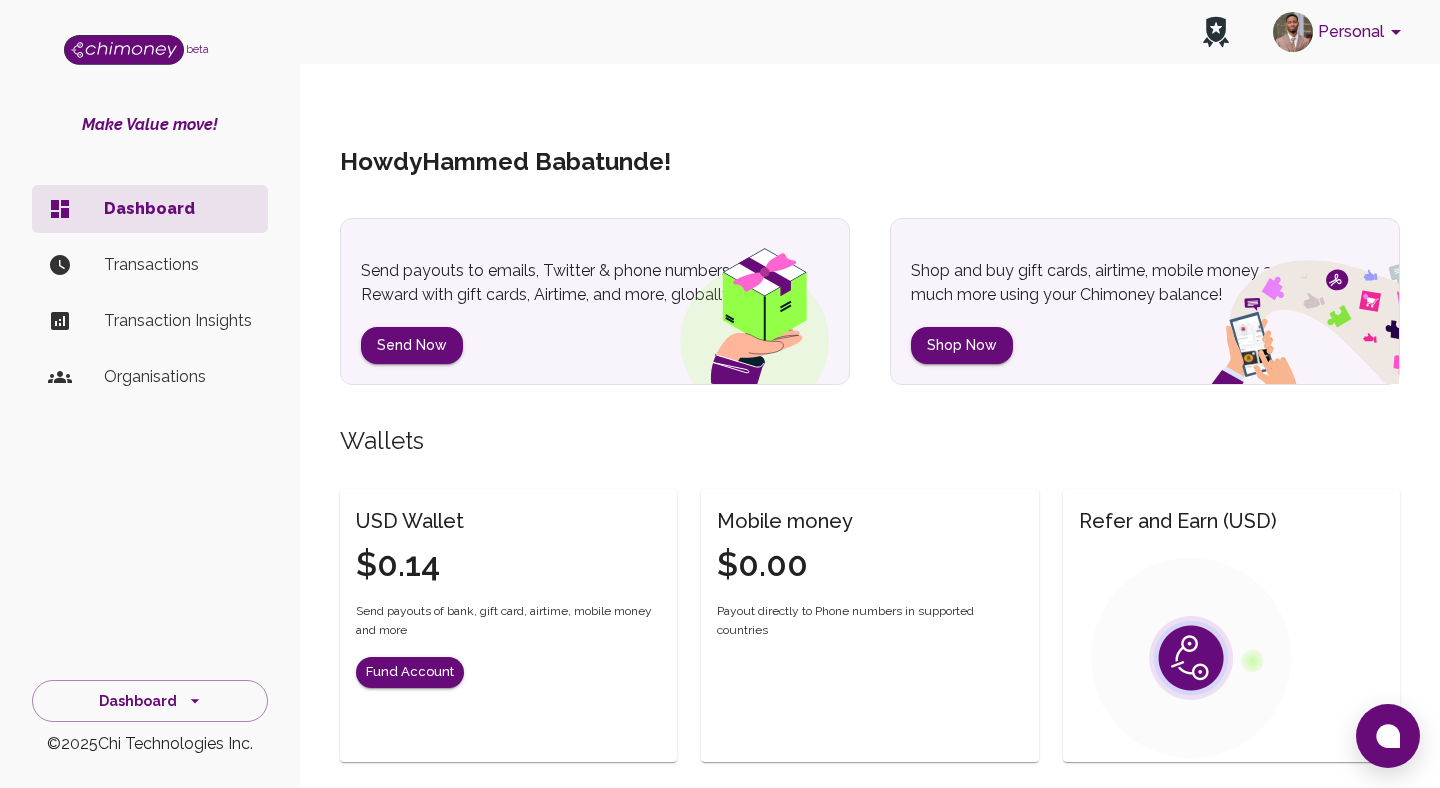 click on "Personal" at bounding box center (1340, 32) 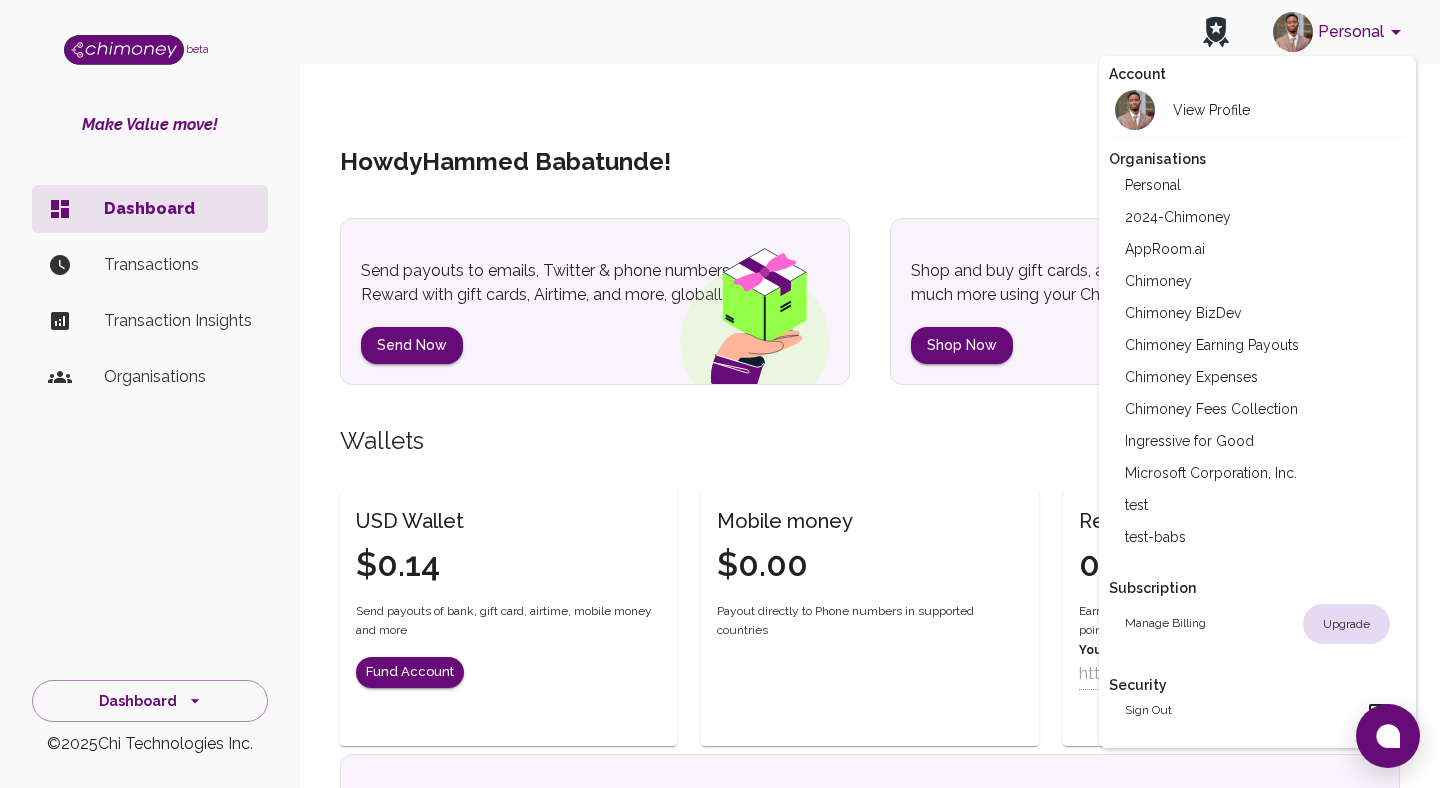 click on "Chimoney Expenses" at bounding box center [1258, 377] 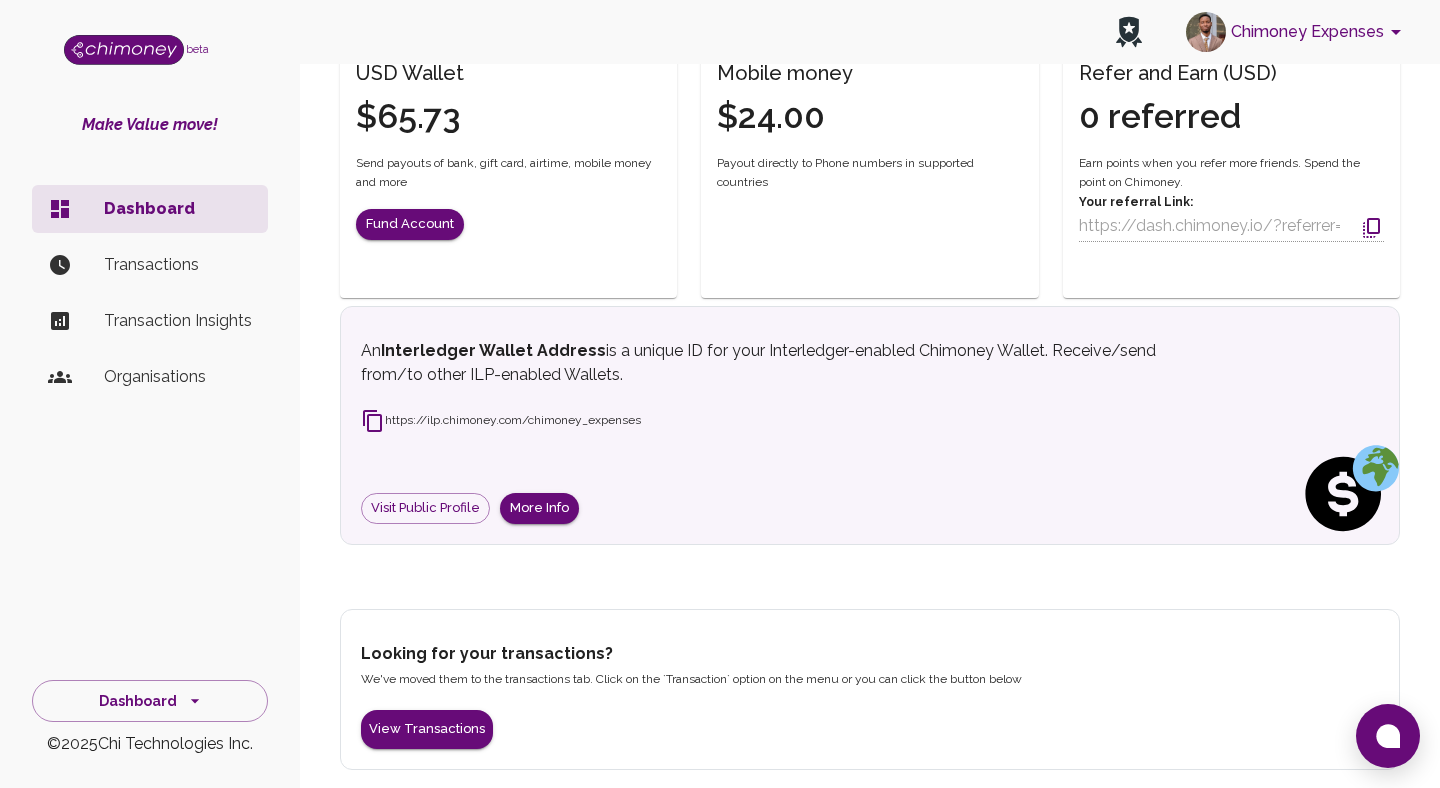 scroll, scrollTop: 414, scrollLeft: 0, axis: vertical 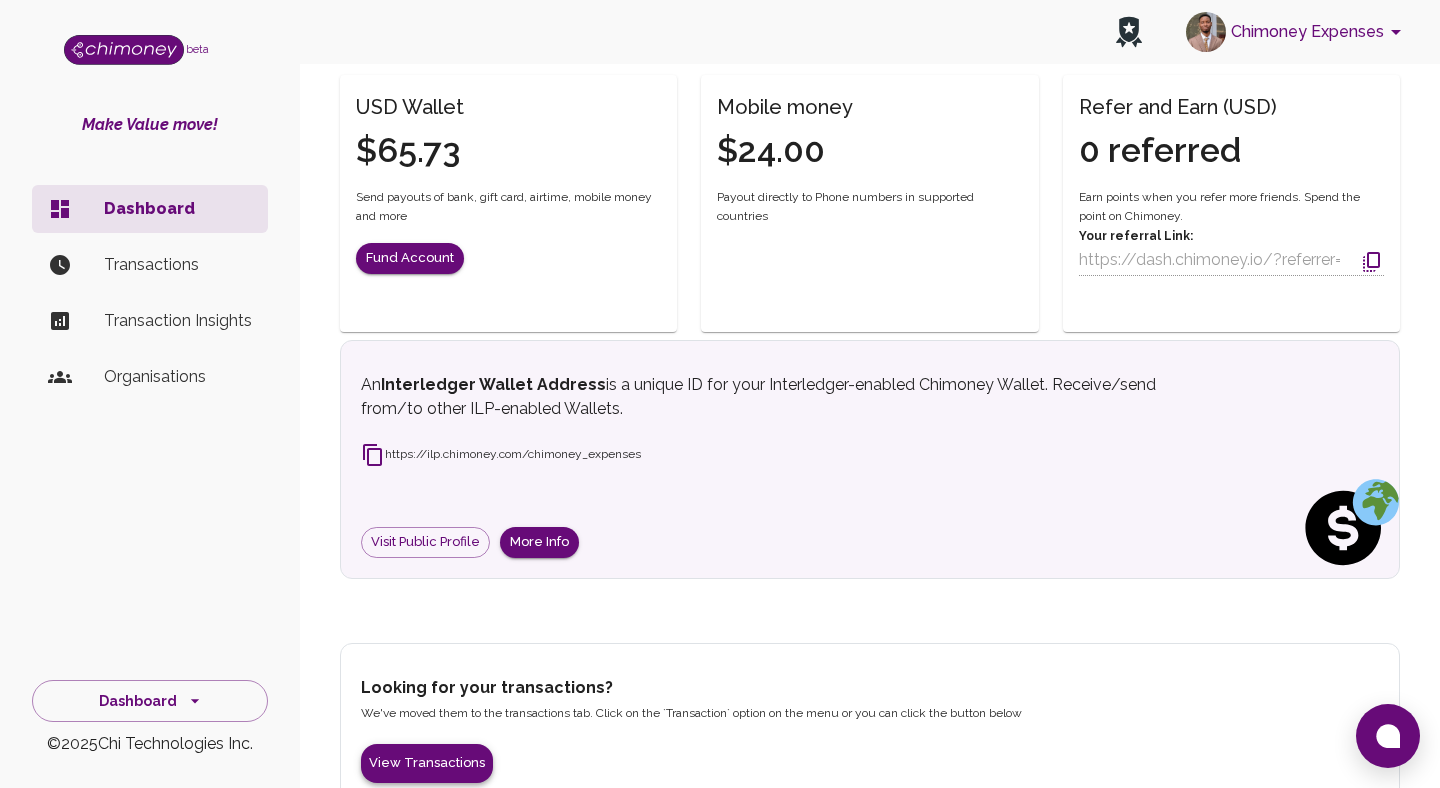 click on "View Transactions" at bounding box center (427, 763) 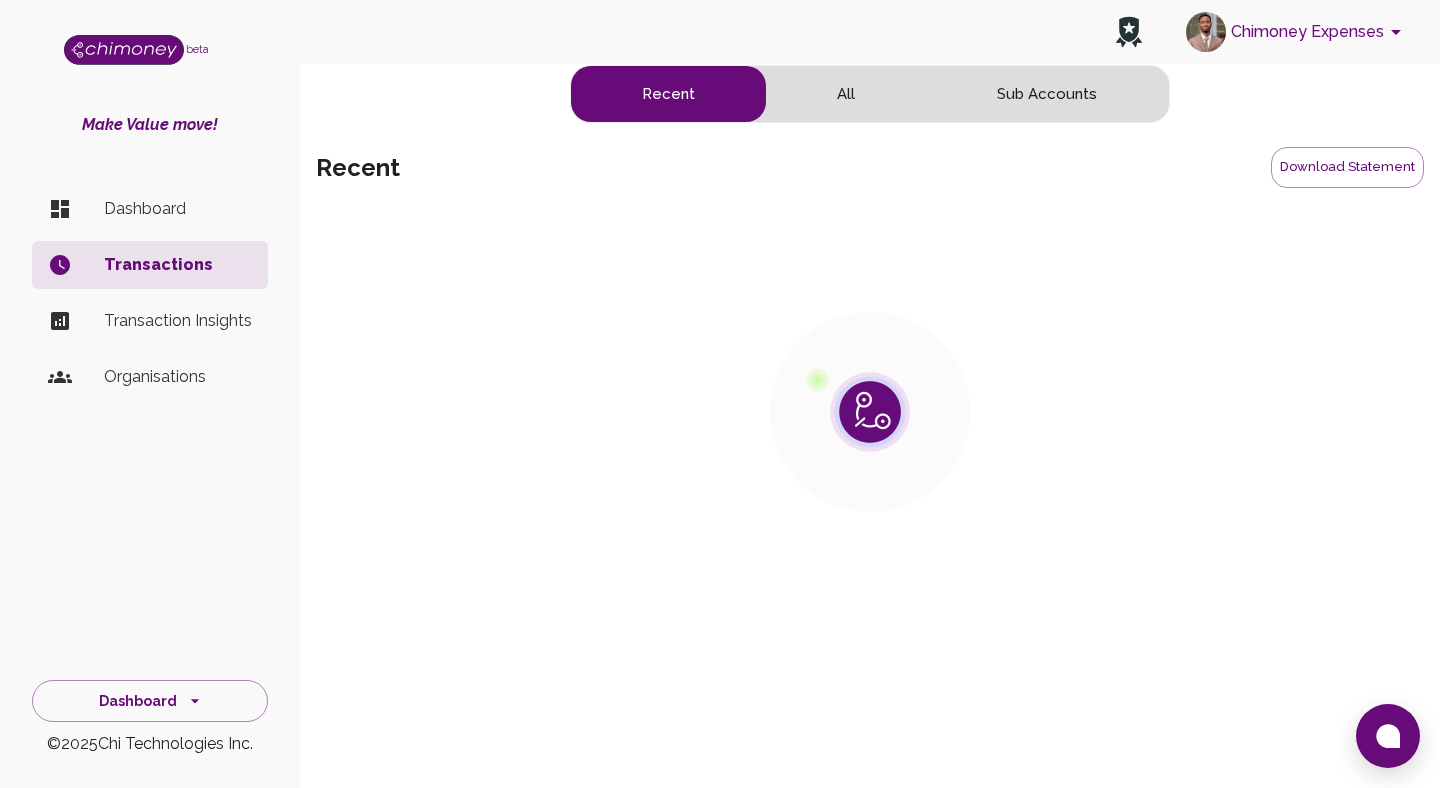 scroll, scrollTop: 0, scrollLeft: 0, axis: both 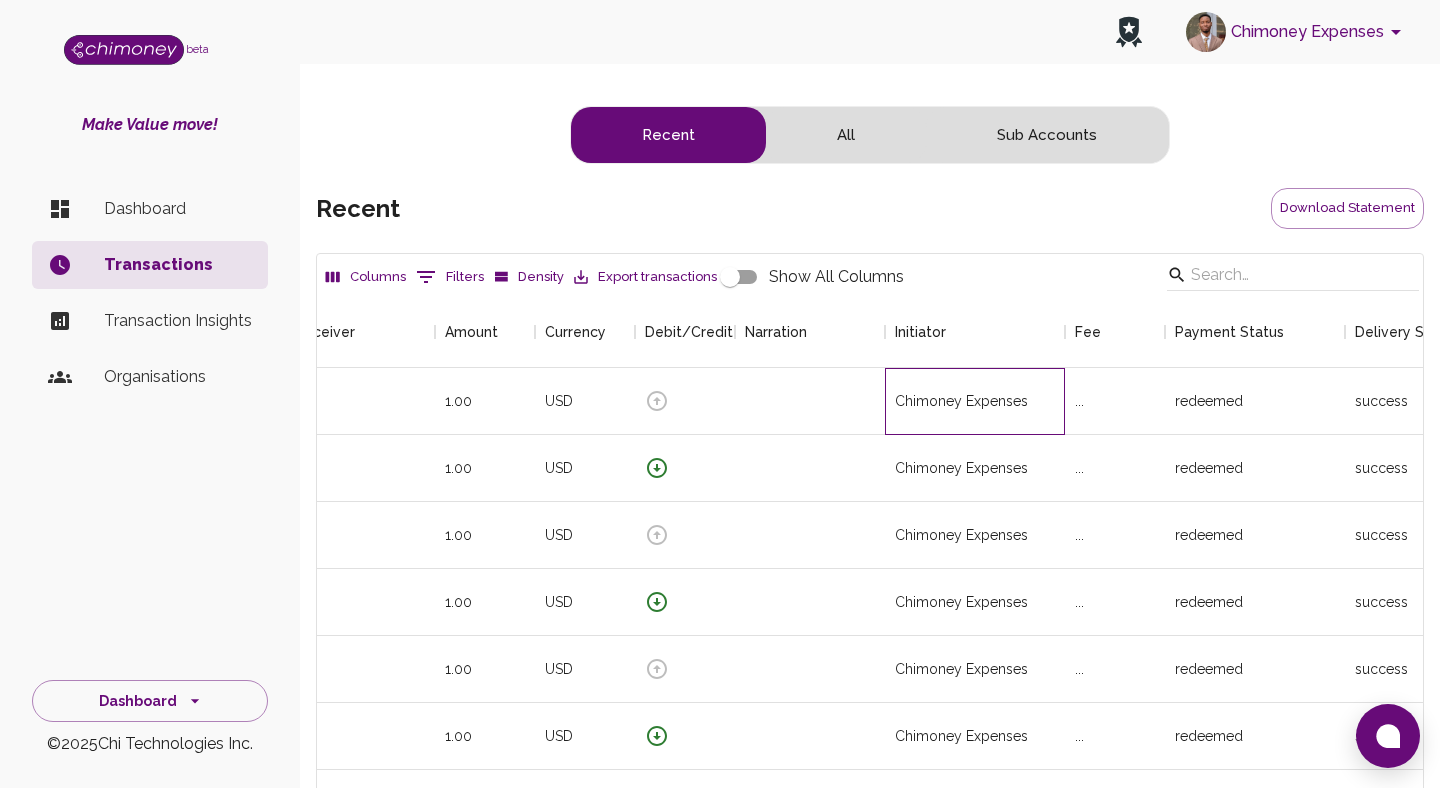 click on "Chimoney Expenses" at bounding box center [975, 401] 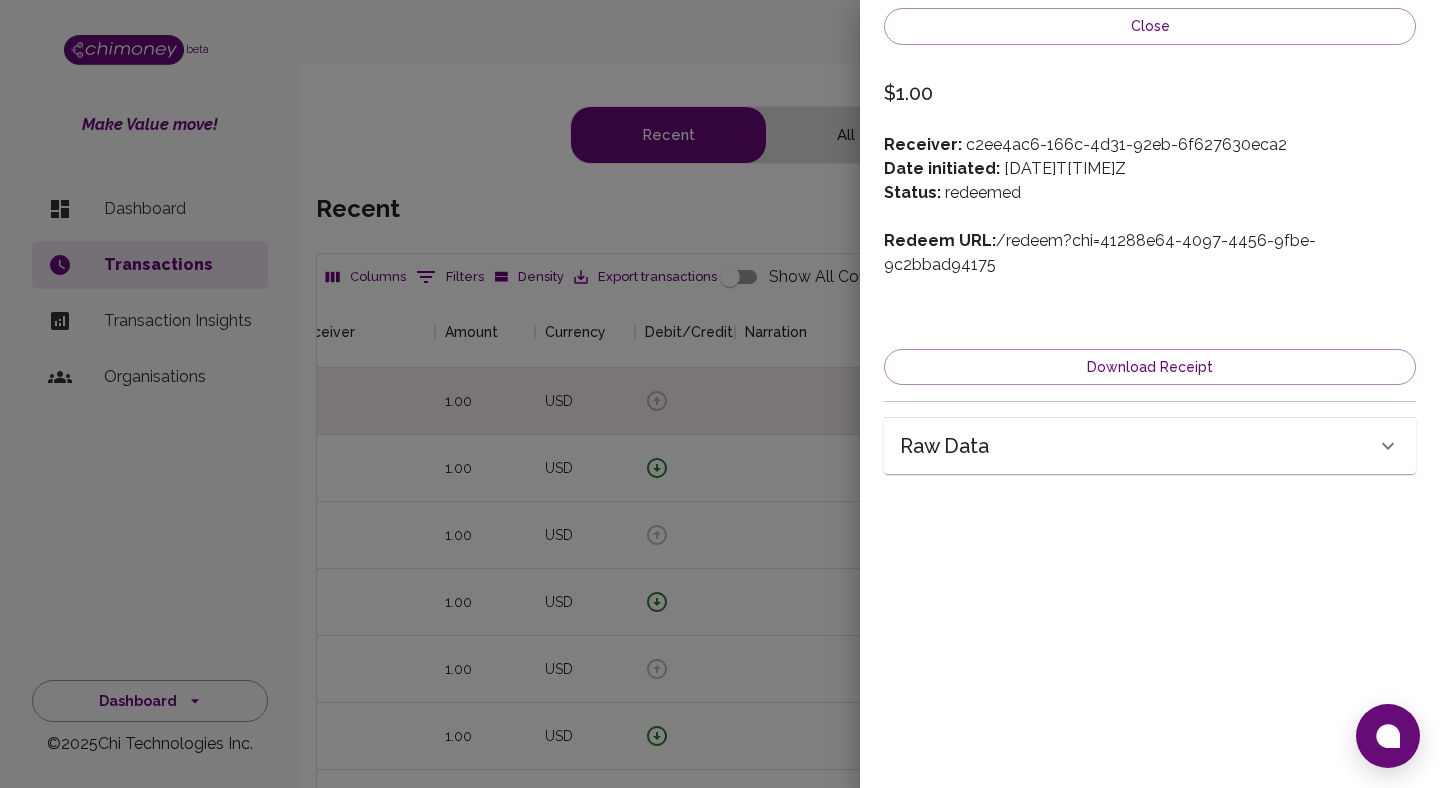 click on "Raw data" at bounding box center (1138, 446) 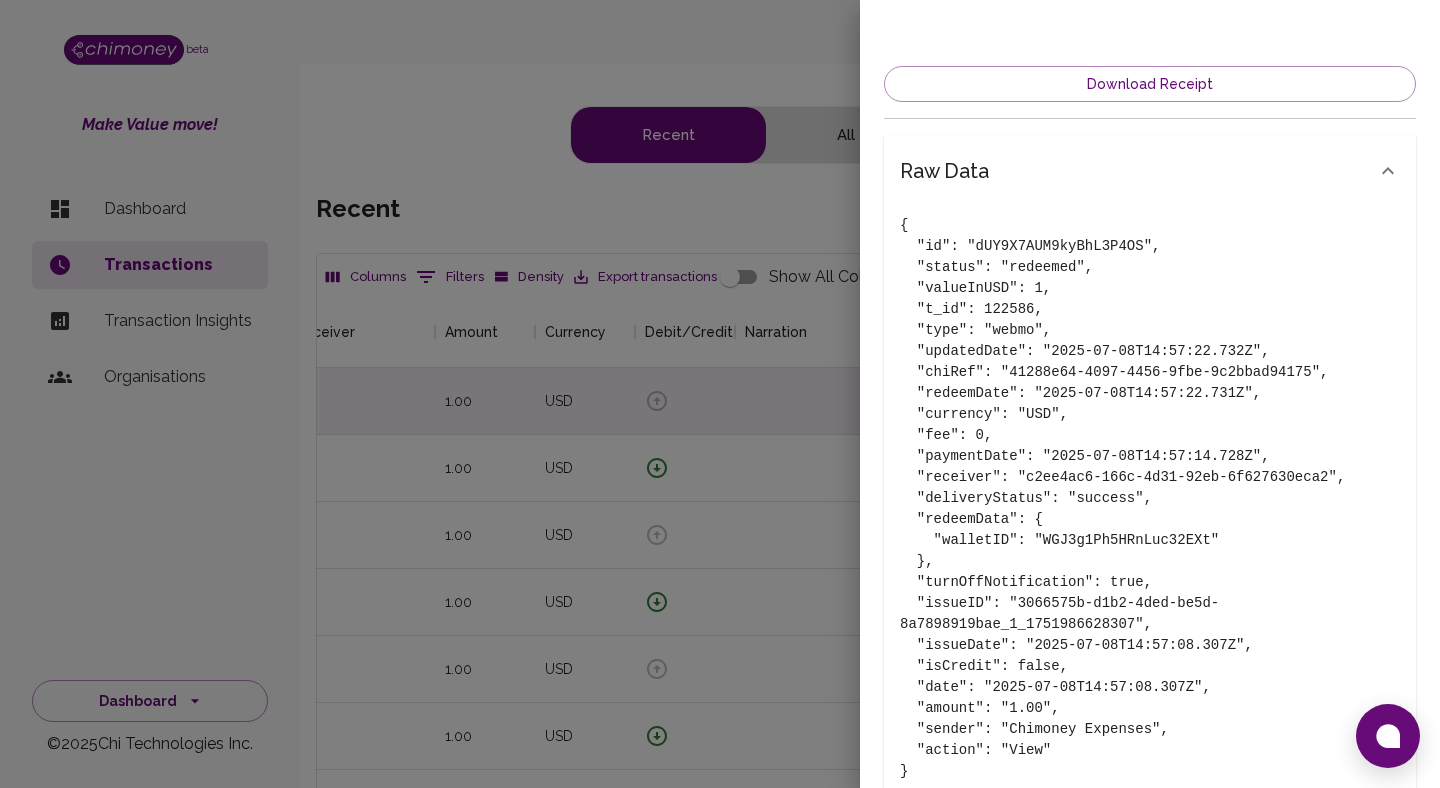 scroll, scrollTop: 303, scrollLeft: 0, axis: vertical 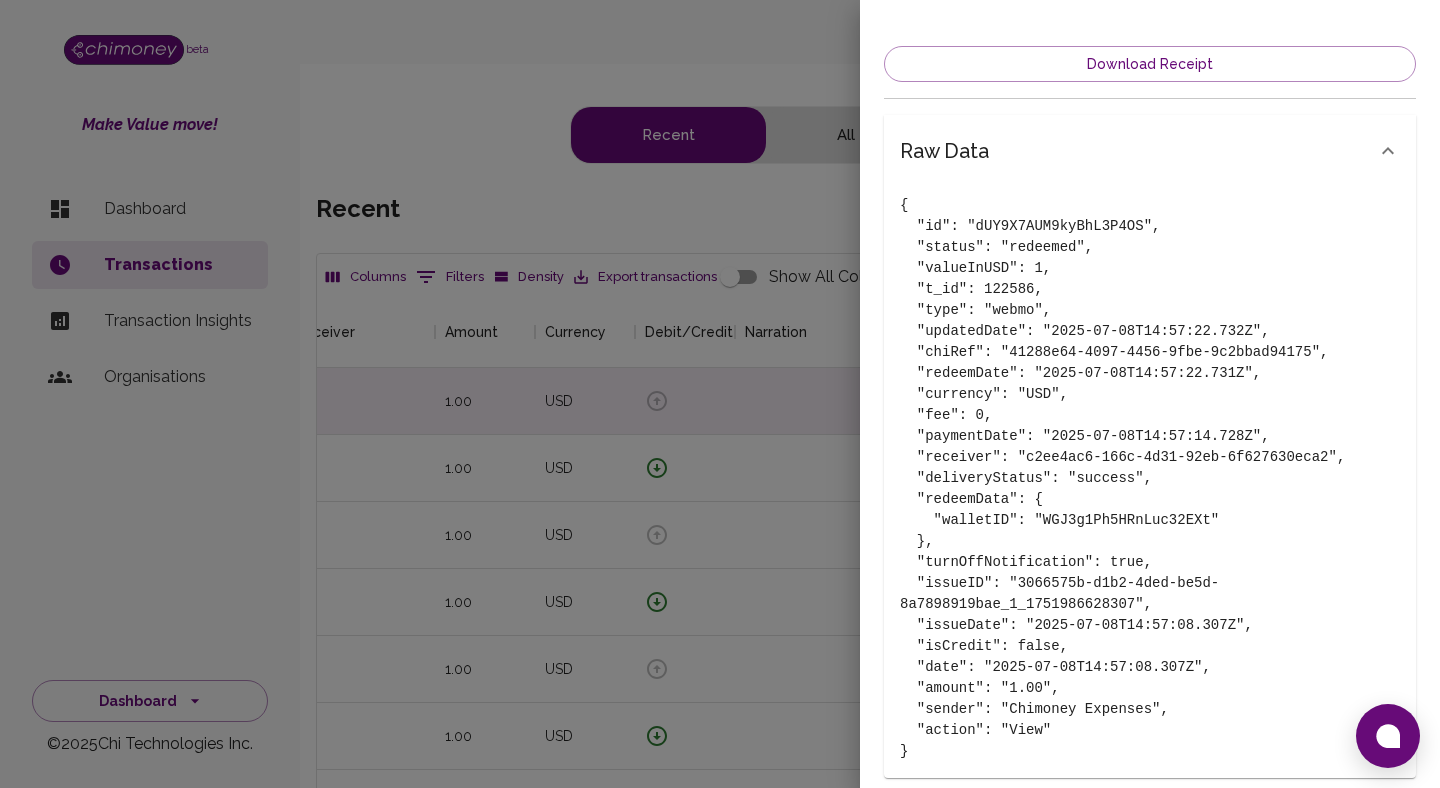 click at bounding box center (720, 394) 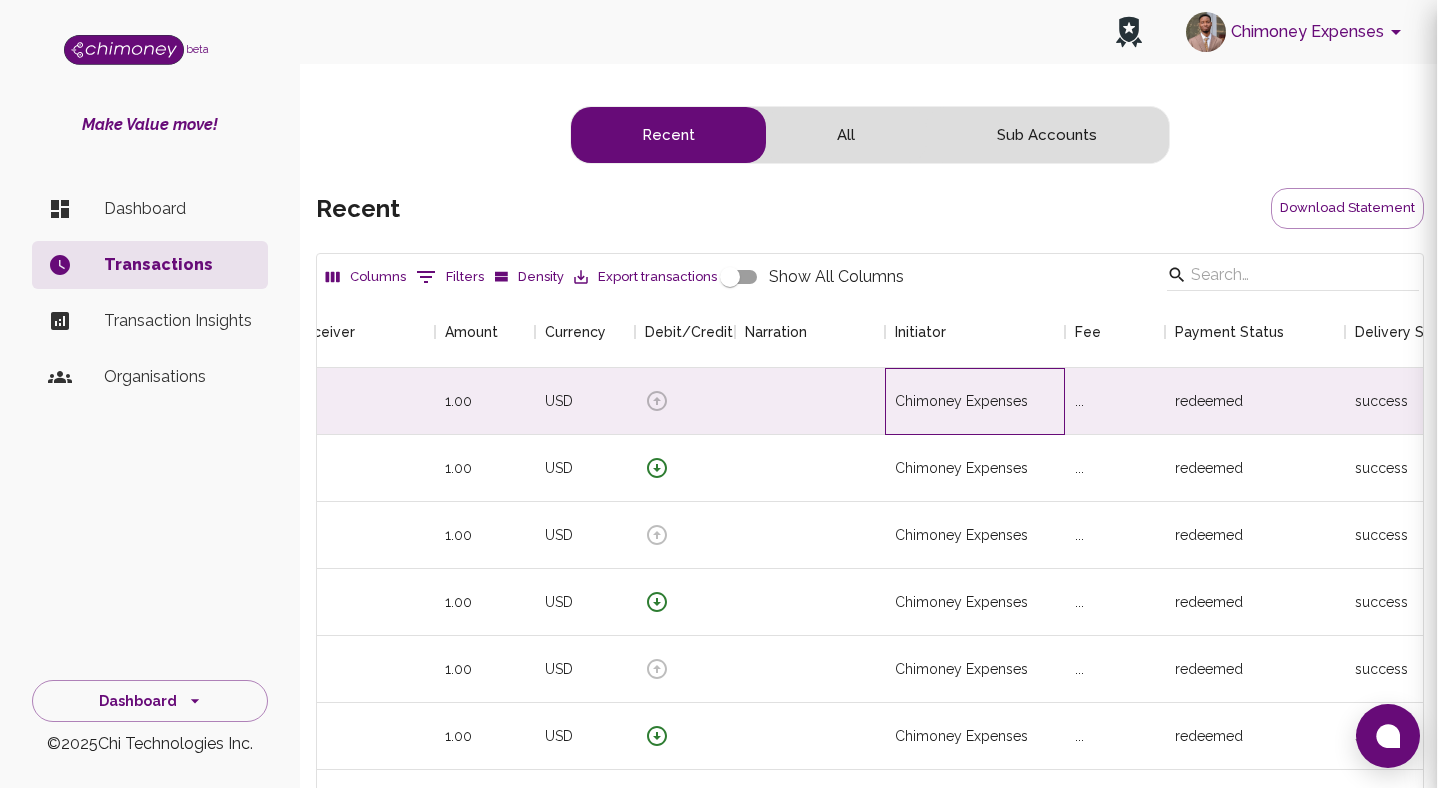 scroll, scrollTop: 0, scrollLeft: 0, axis: both 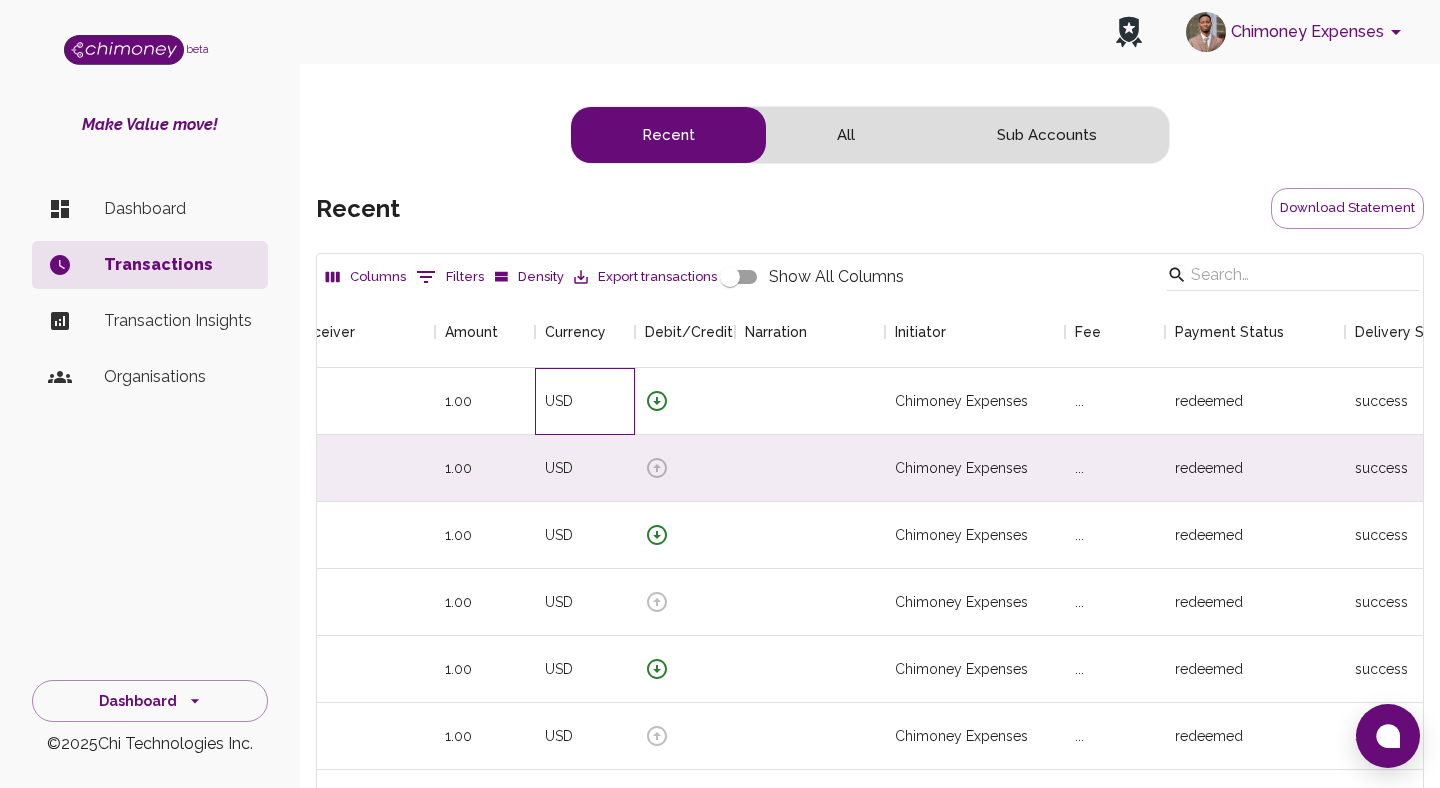 click on "USD" at bounding box center (585, 401) 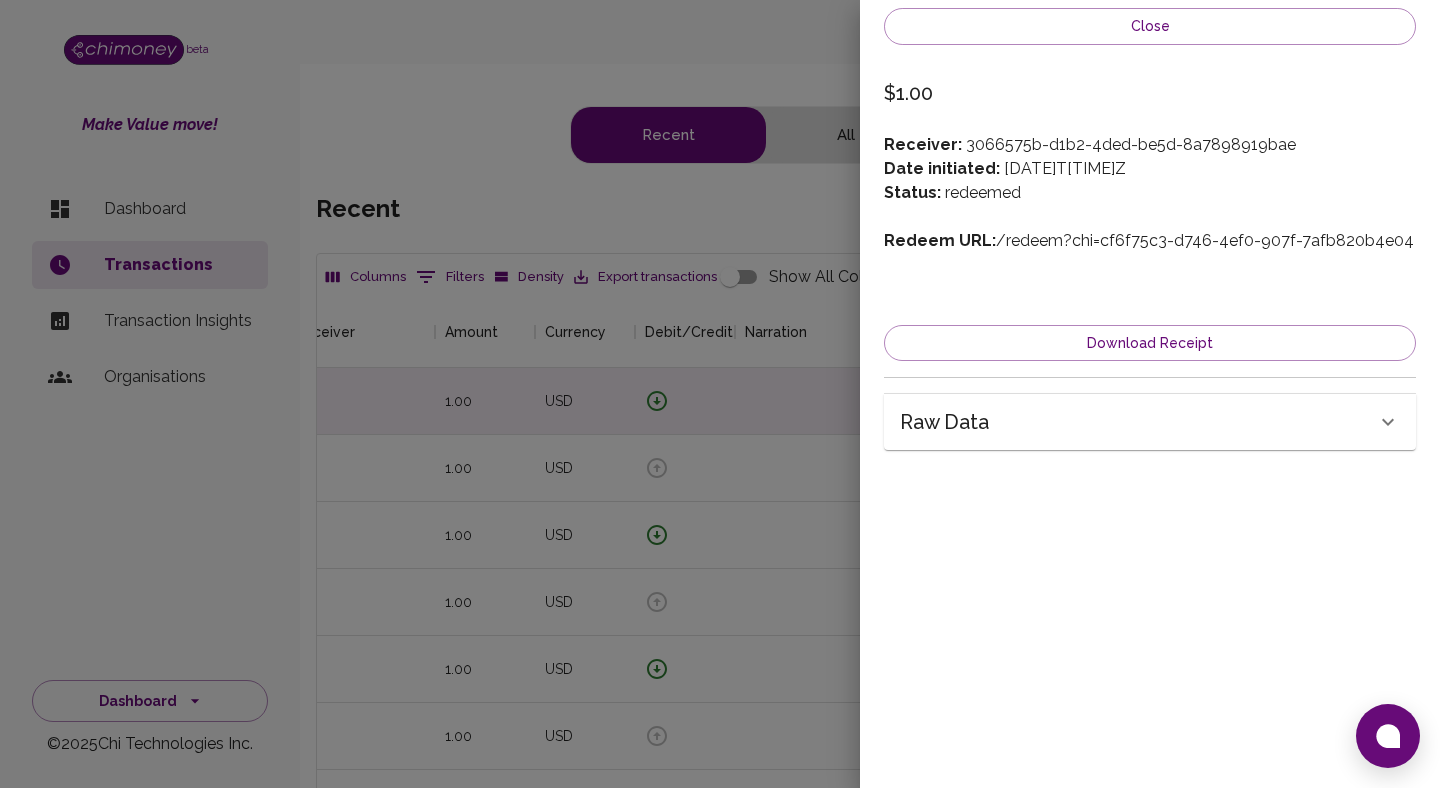 click at bounding box center (720, 394) 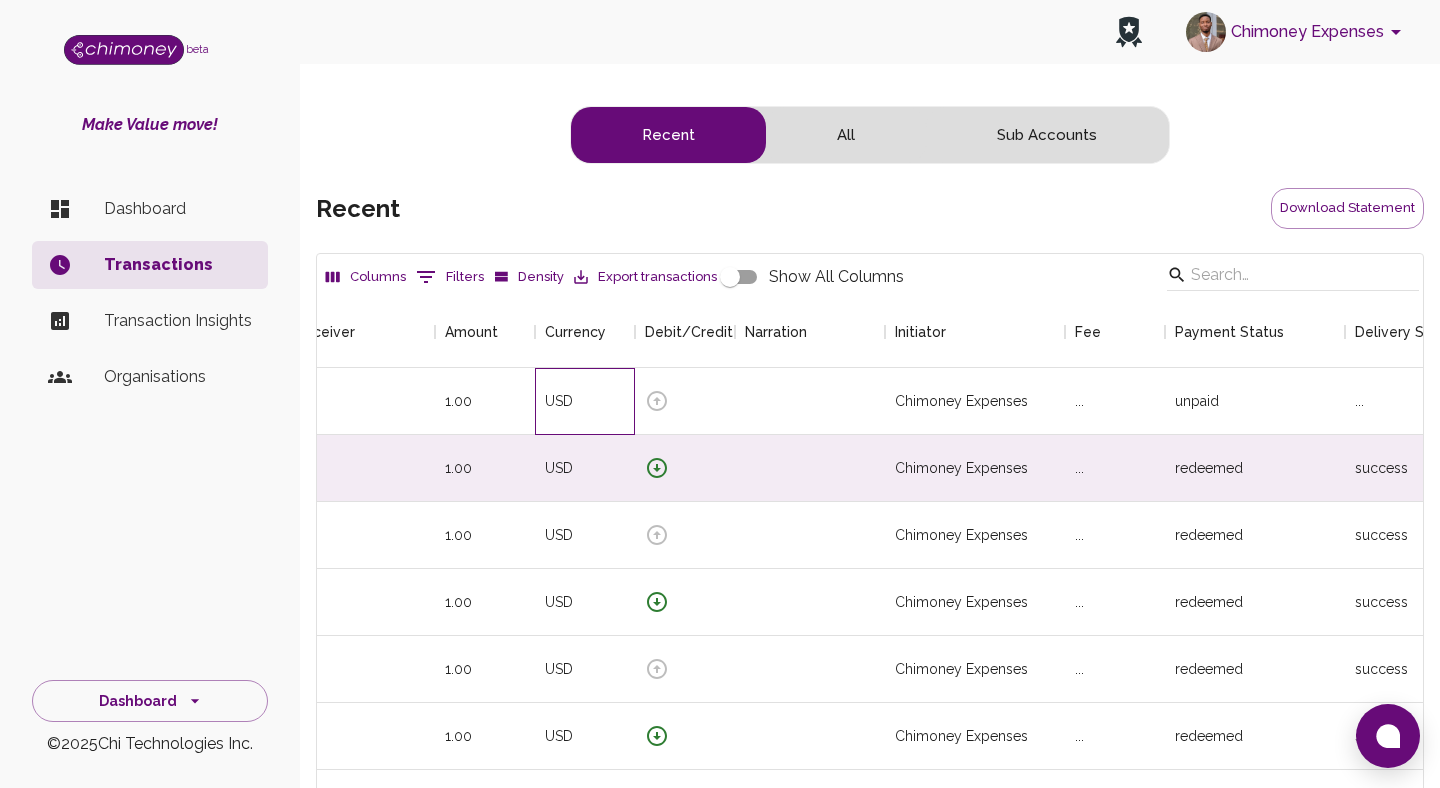 click on "USD" at bounding box center (585, 401) 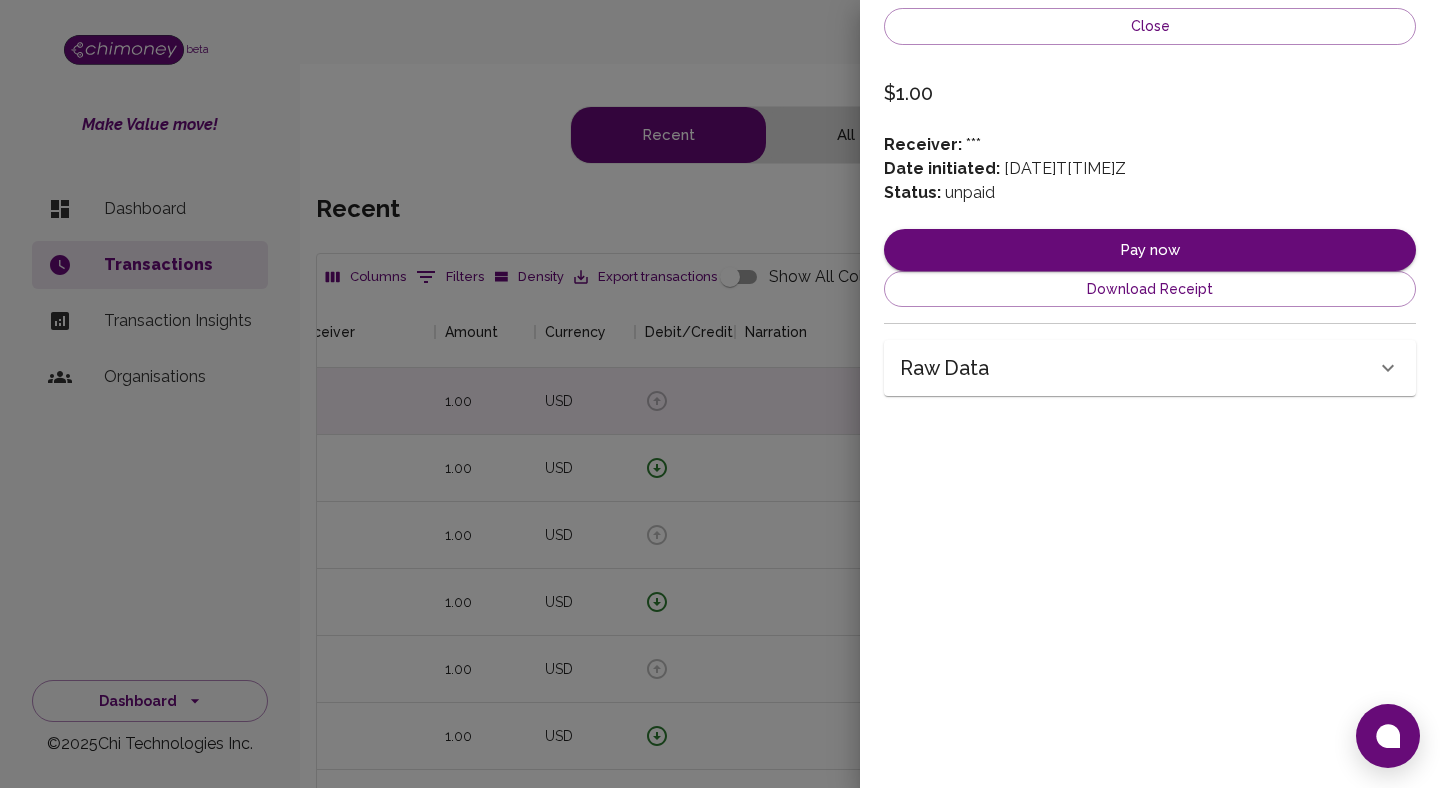 click at bounding box center [720, 394] 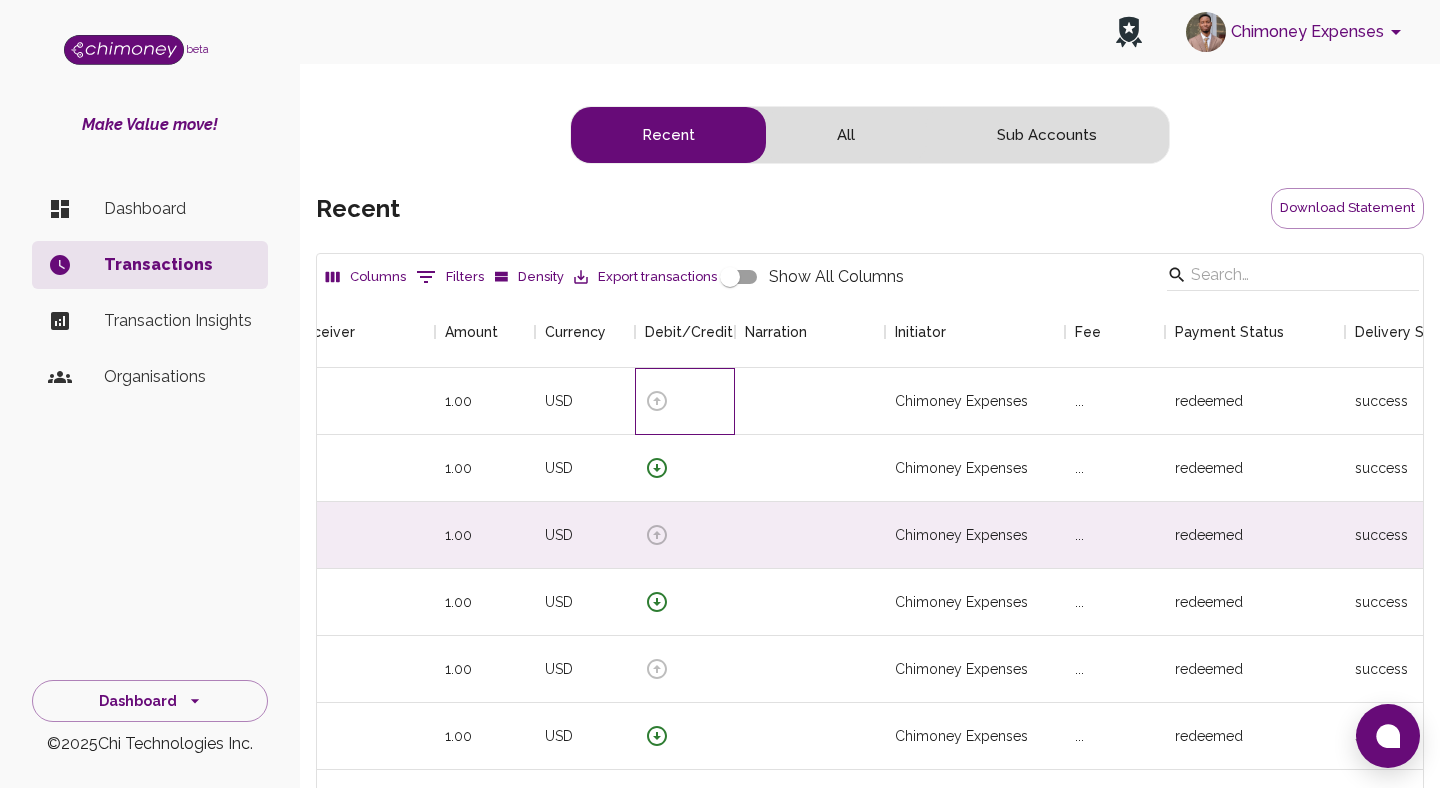 click at bounding box center (685, 401) 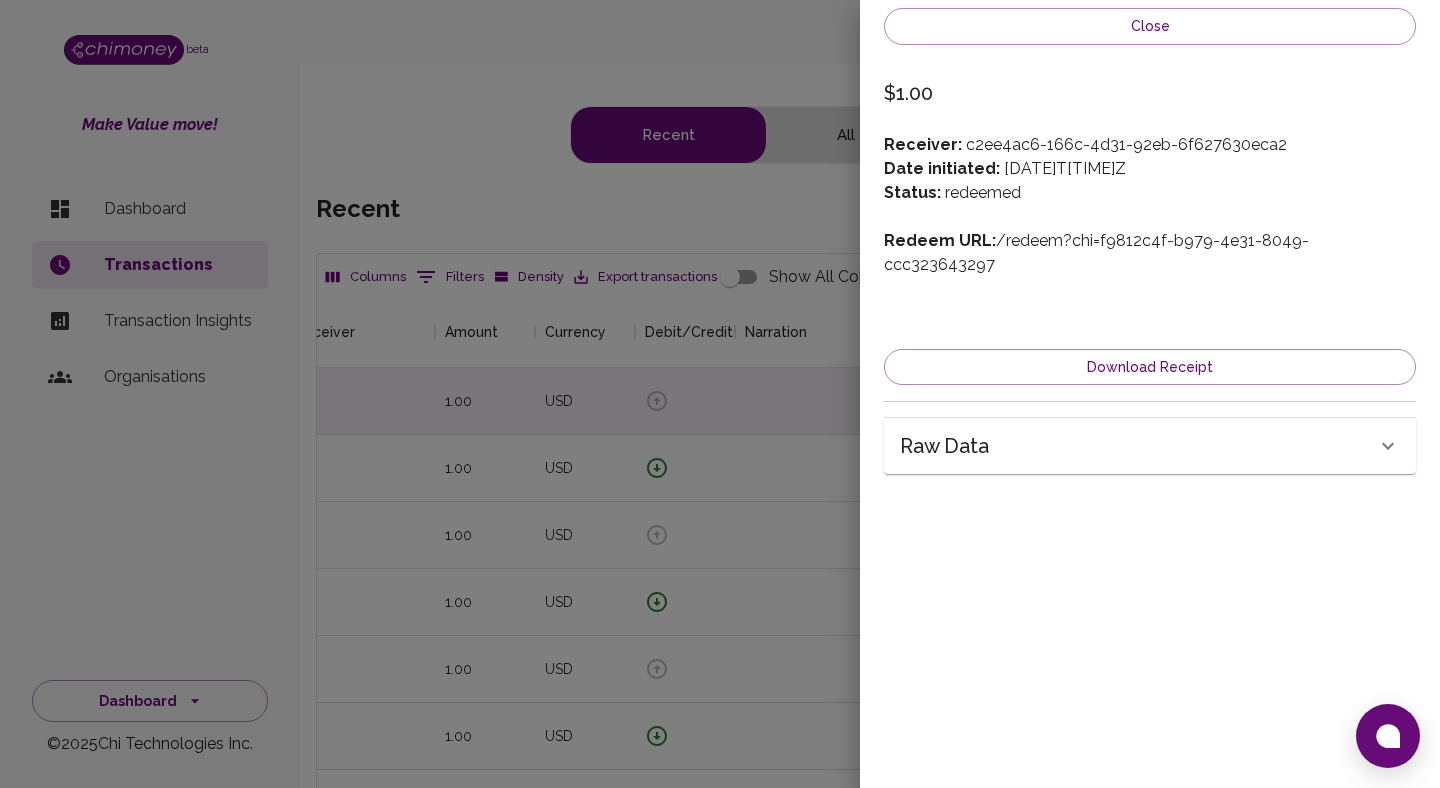 click at bounding box center [720, 394] 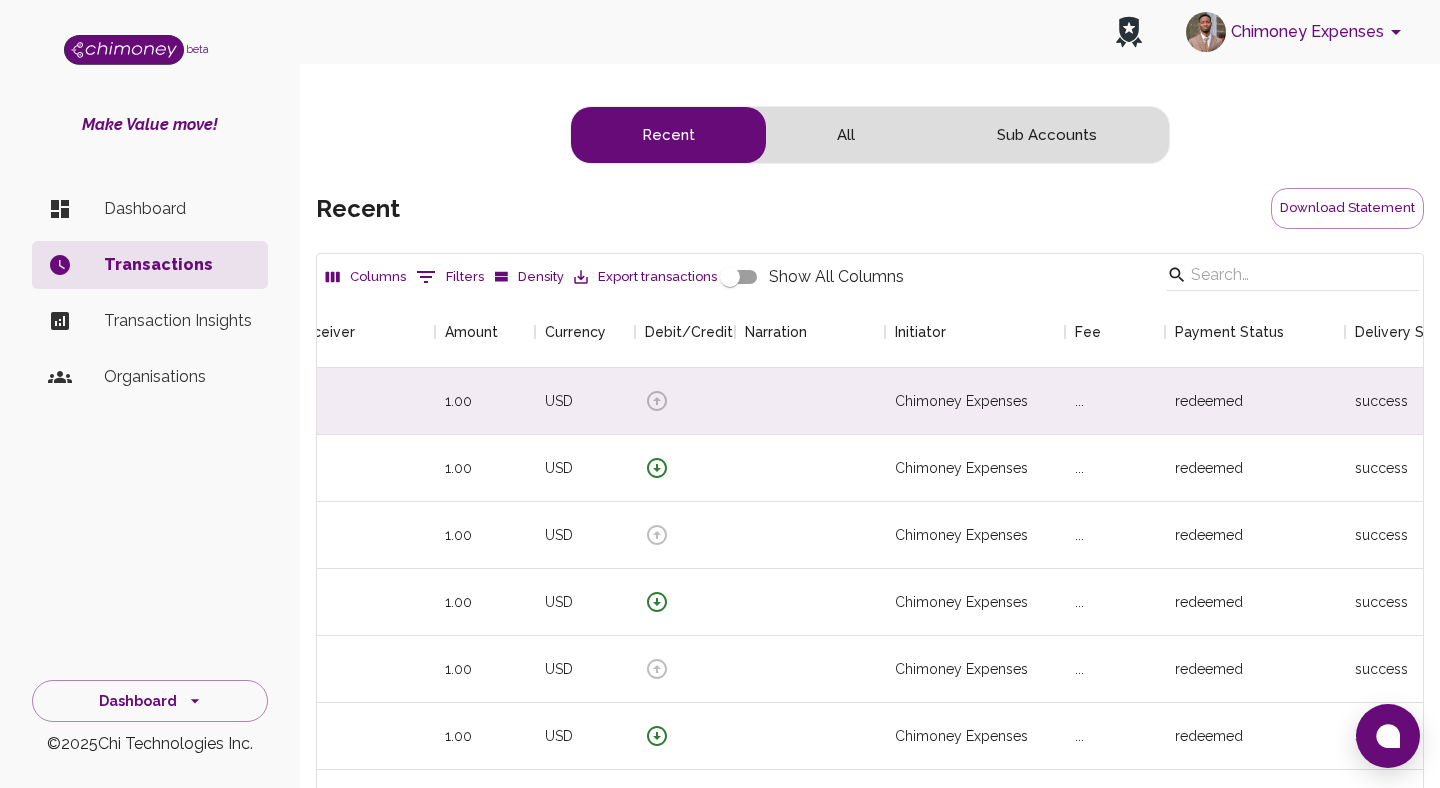 click on "Receiver Amount Currency Debit/Credit Narration Initiator Fee Payment Status Delivery Status Transaction Date Ref *** 1.00 USD Chimoney Expenses ... redeemed success [DATE], [TIME] *** 1.00 USD Chimoney Expenses ... redeemed success [DATE], [TIME] *** 1.00 USD Chimoney Expenses ... redeemed success [DATE], [TIME] *** 1.00 USD Chimoney Expenses ... redeemed success [DATE], [TIME] *** 1.00 USD Chimoney Expenses ... redeemed success [DATE], [TIME] *** 1.00 USD Chimoney Expenses ... redeemed success [DATE], [TIME] *** 1.00 USD ... redeemed" at bounding box center (870, 649) 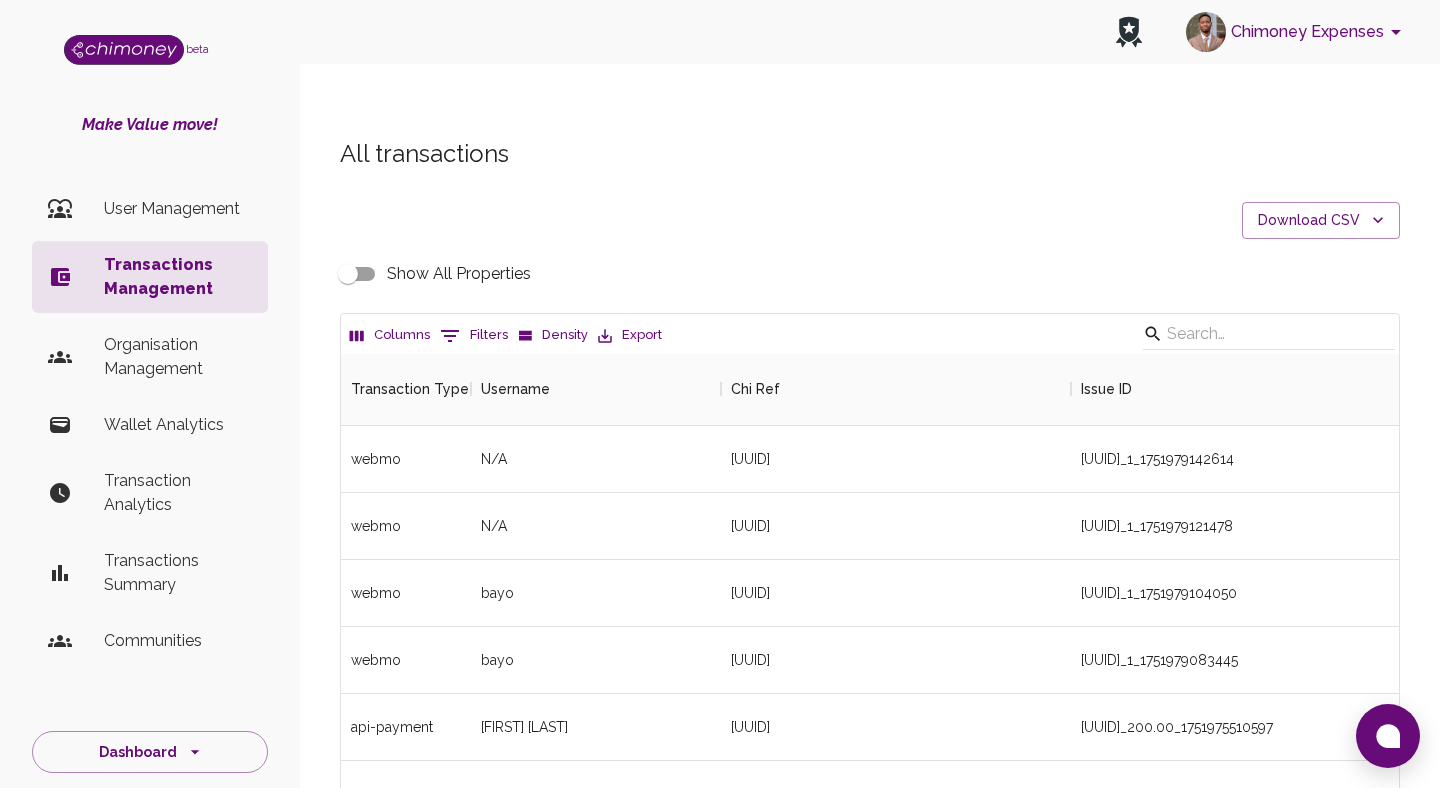 click on "0 Filters" at bounding box center (474, 336) 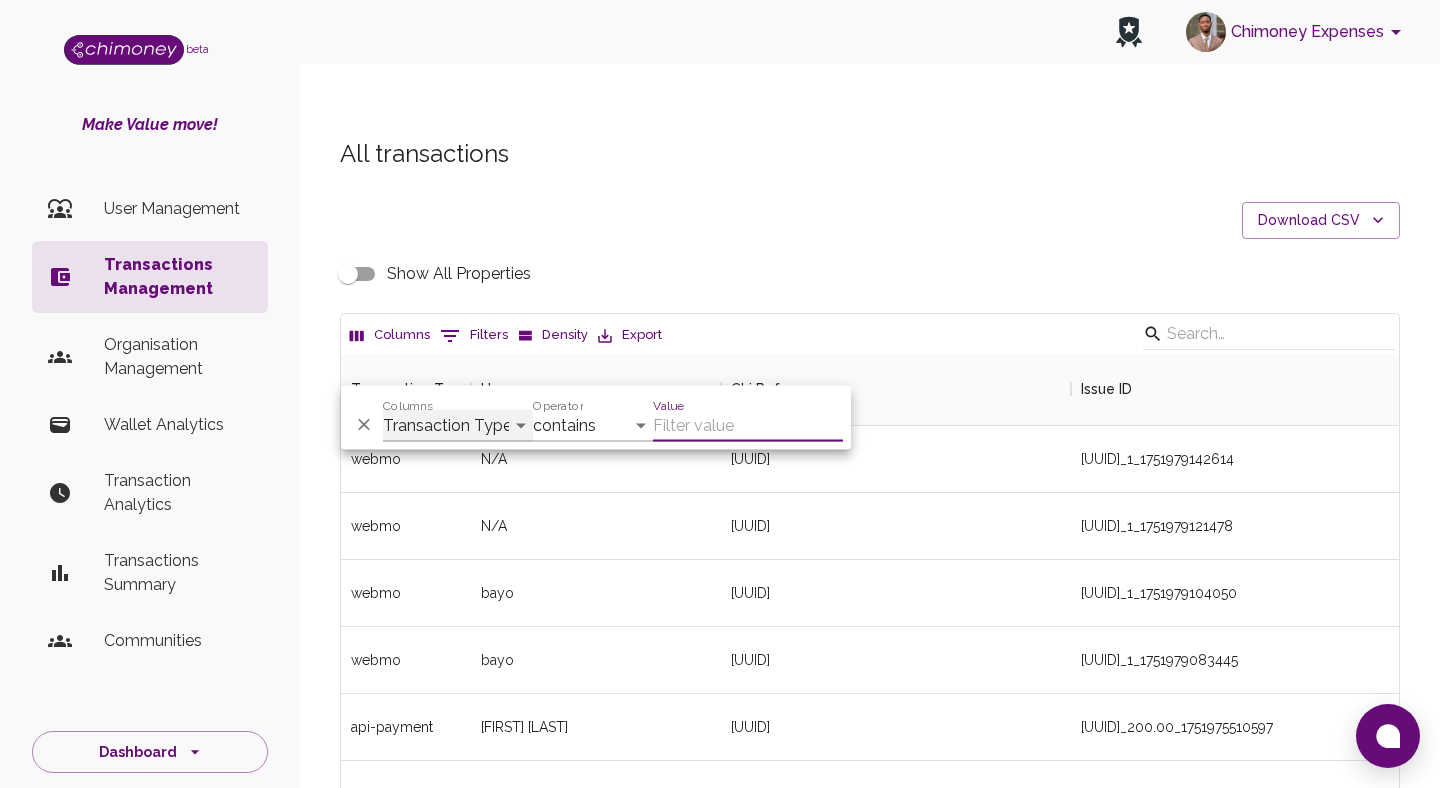 click on "Transaction Type Username Chi Ref Issue ID Value Amount Currency Fee ($) FX Rate Initiator Reciever Status Delivery Status Transaction Date Transaction payment Method Order Number - Corpay Actions" at bounding box center (458, 426) 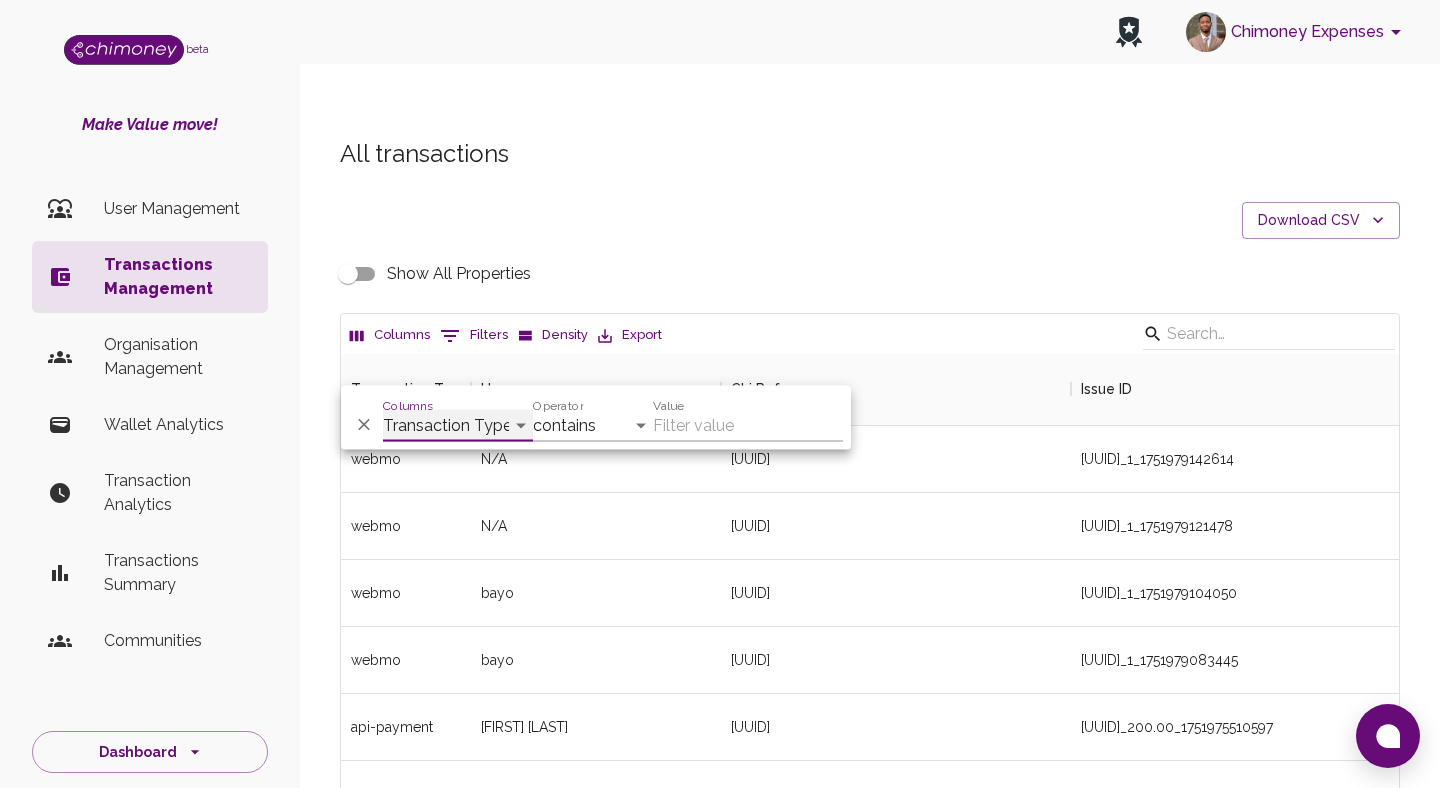 select on "chiRef" 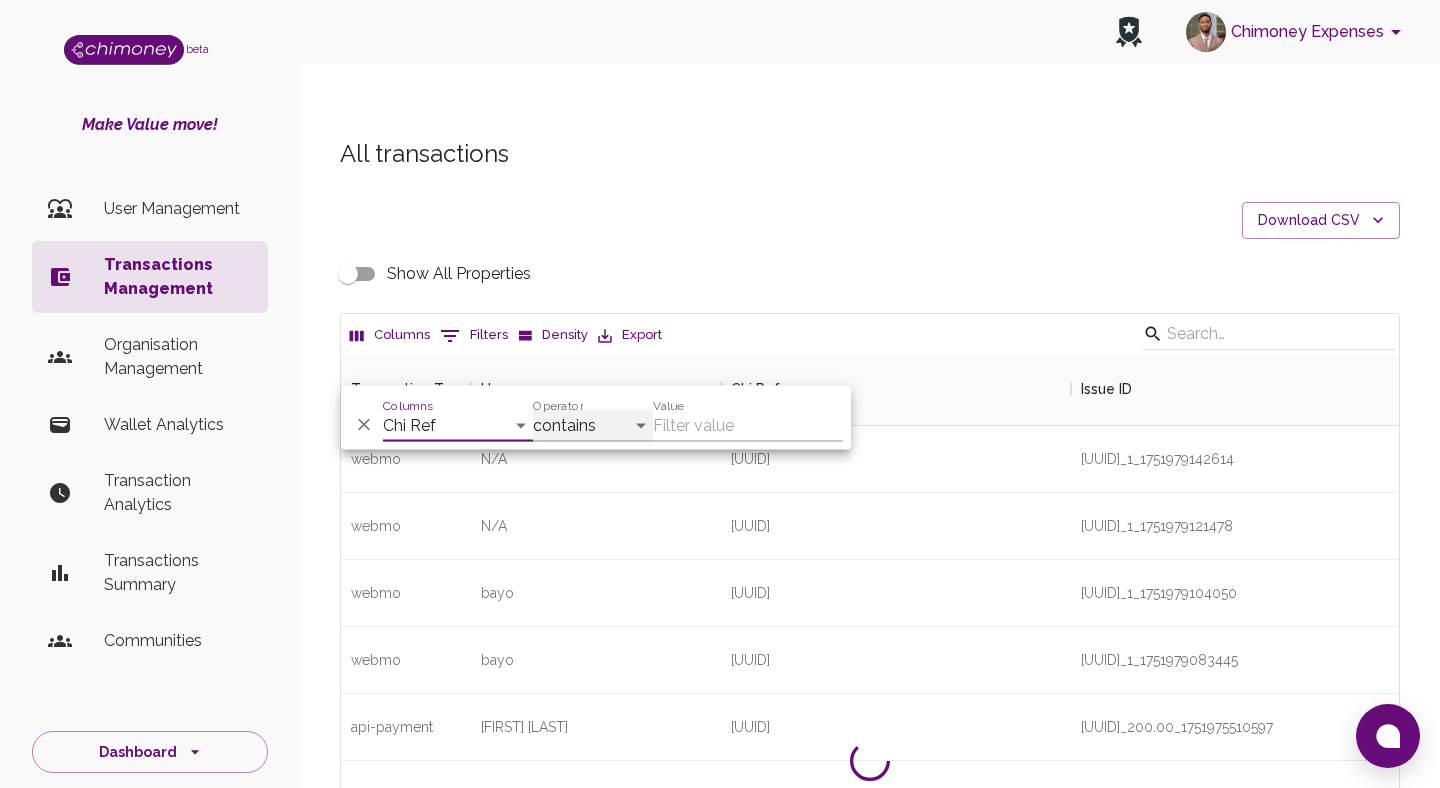 click on "contains equals starts with ends with is empty is not empty is any of" at bounding box center [593, 426] 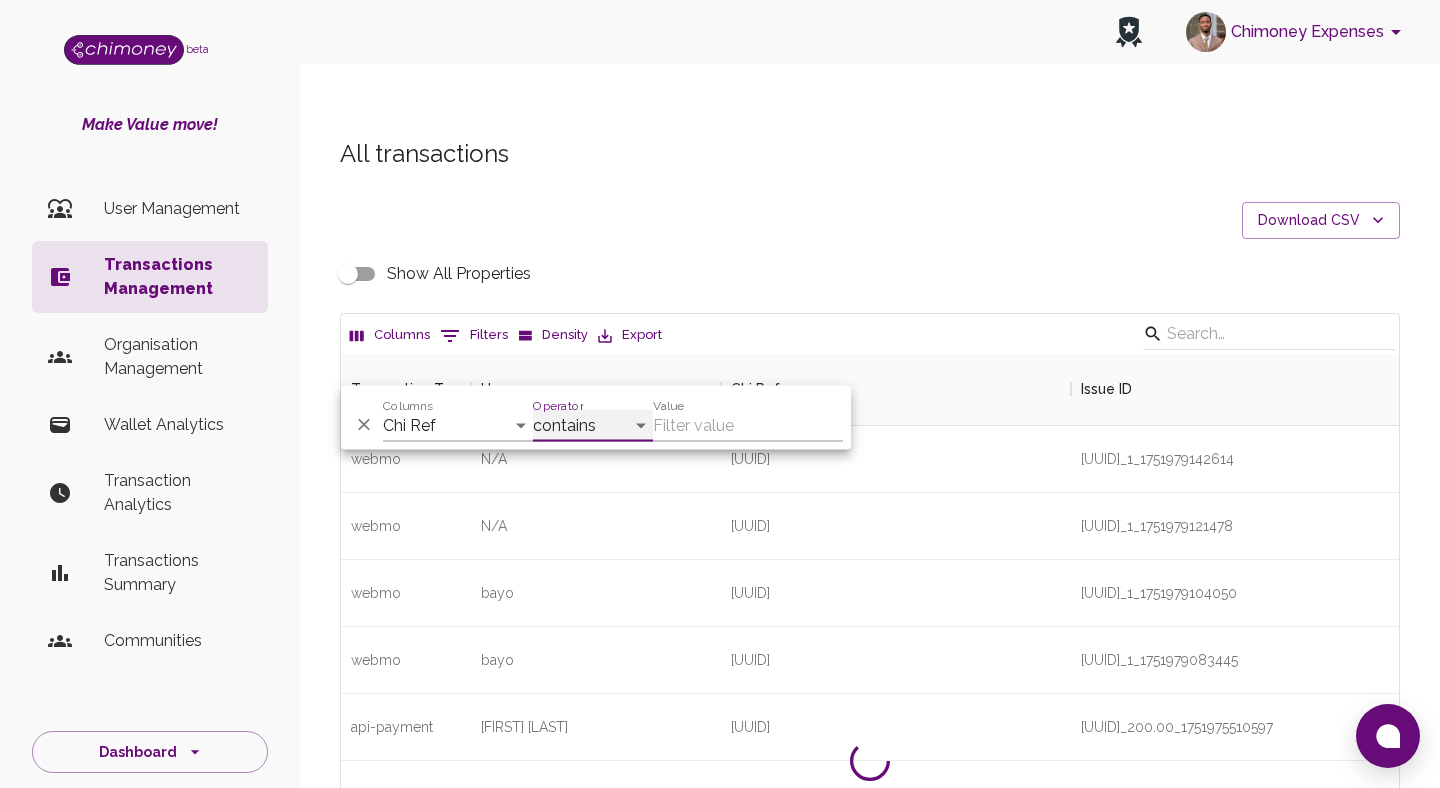 select on "equals" 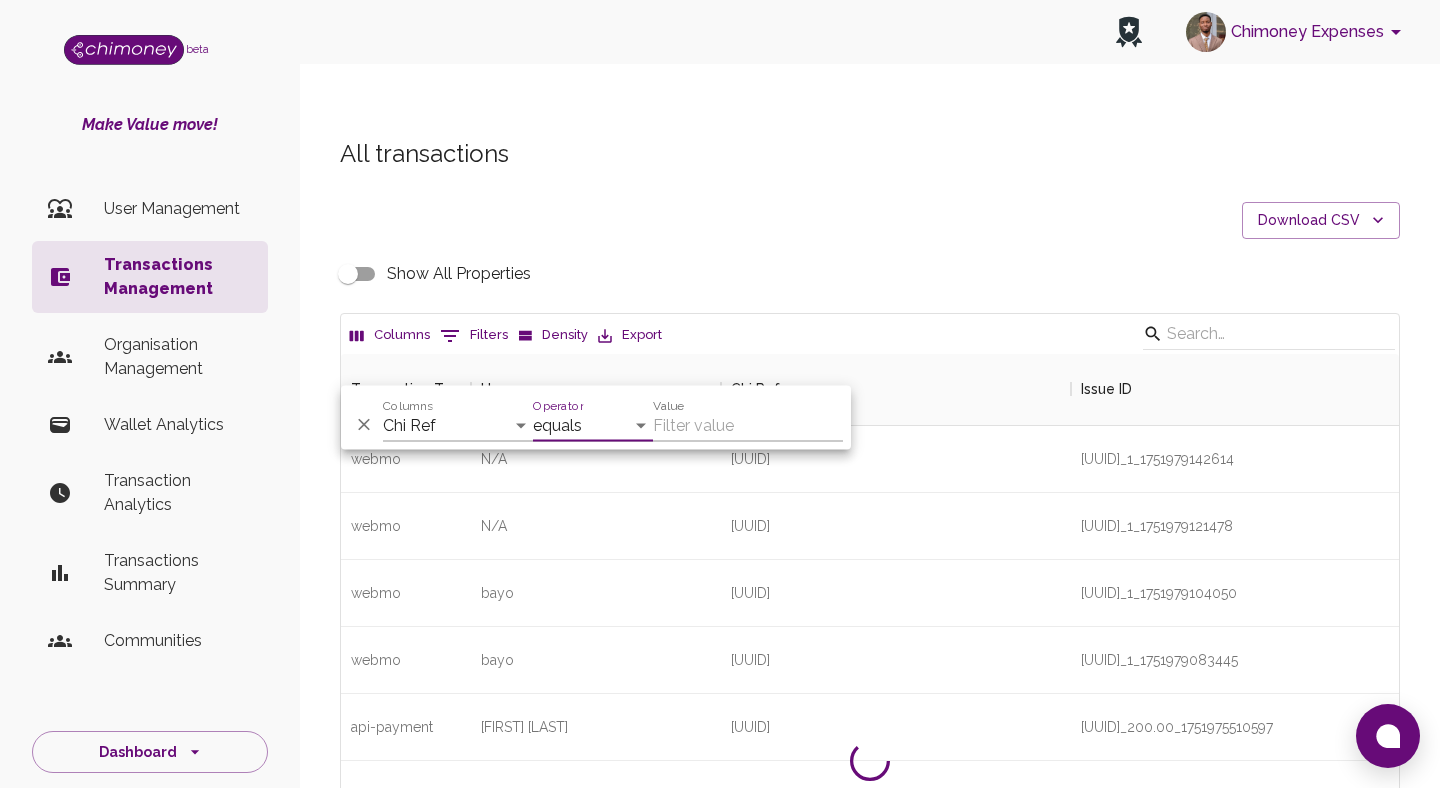 click on "Value" at bounding box center (748, 426) 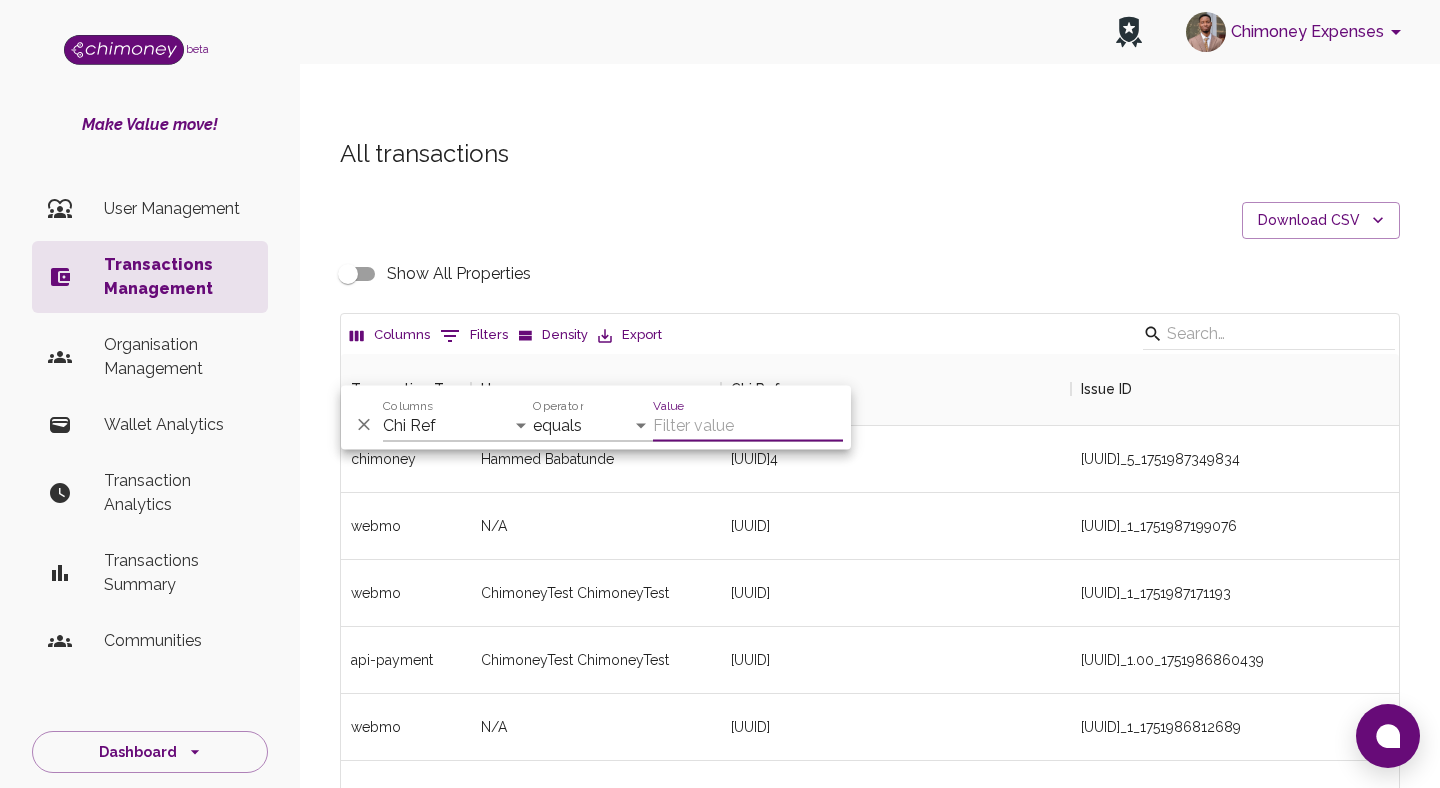 paste on "https://ilp.chimoney.com/52514944" 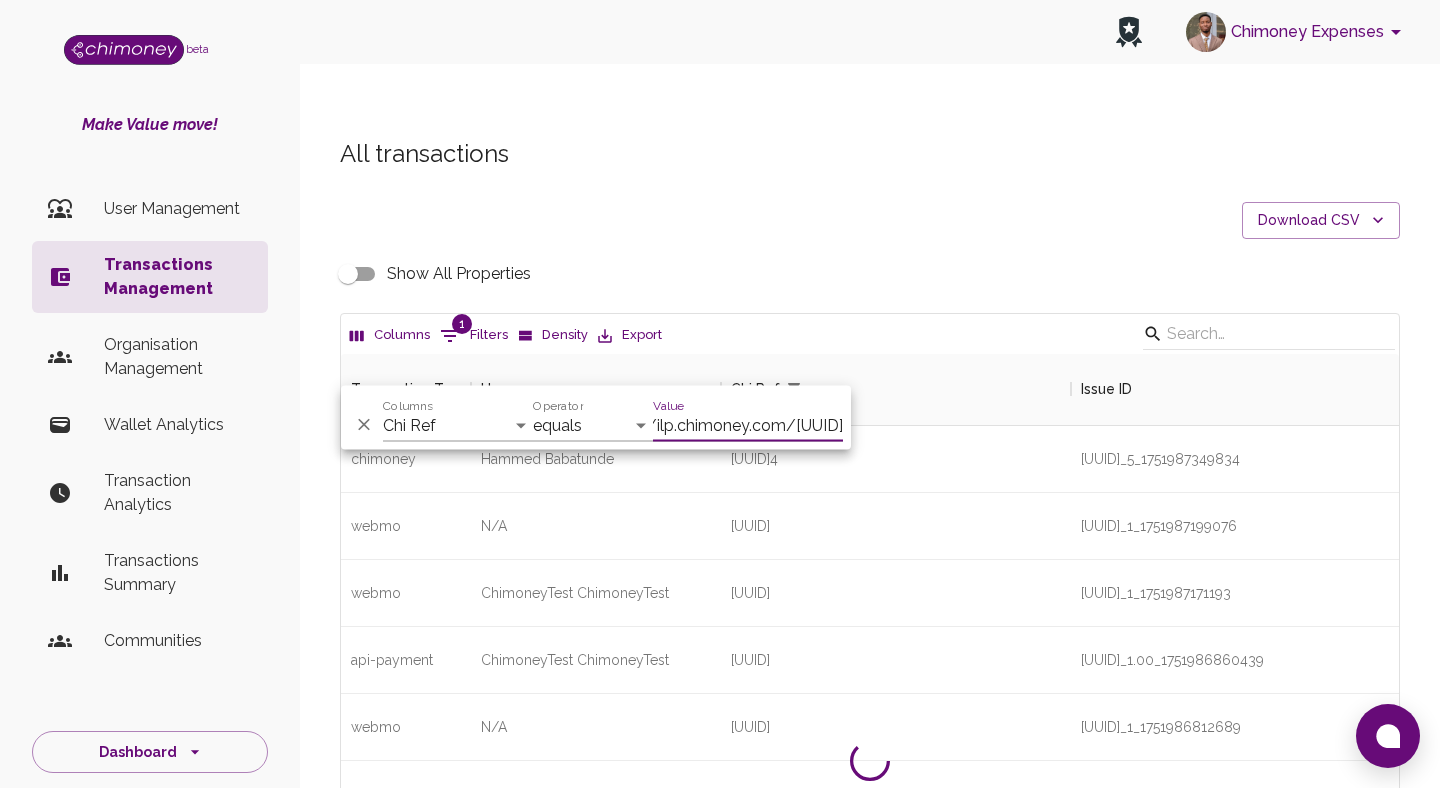 scroll, scrollTop: 0, scrollLeft: 71, axis: horizontal 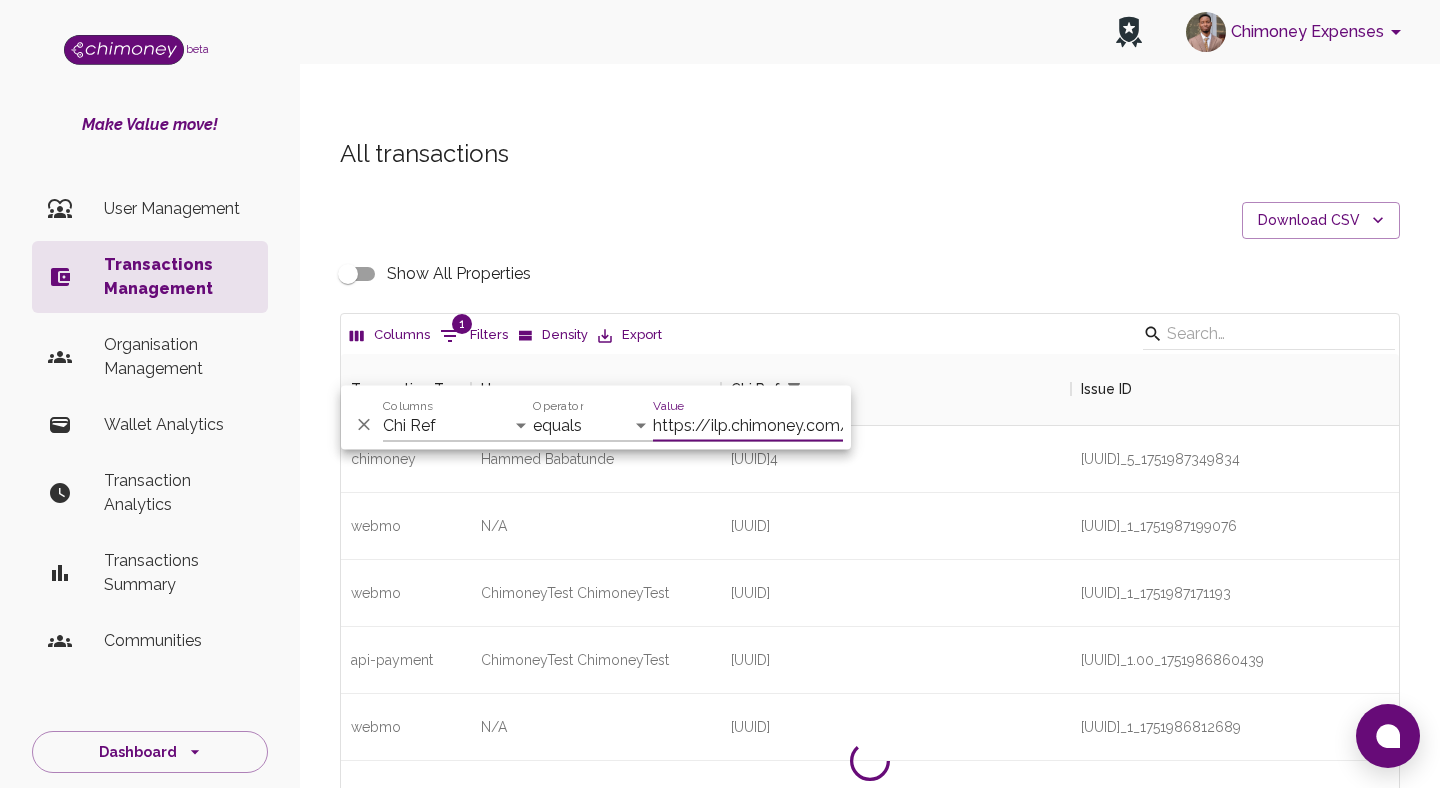 paste on "38db6f11-1b8b-4204-b880-68662c627d1" 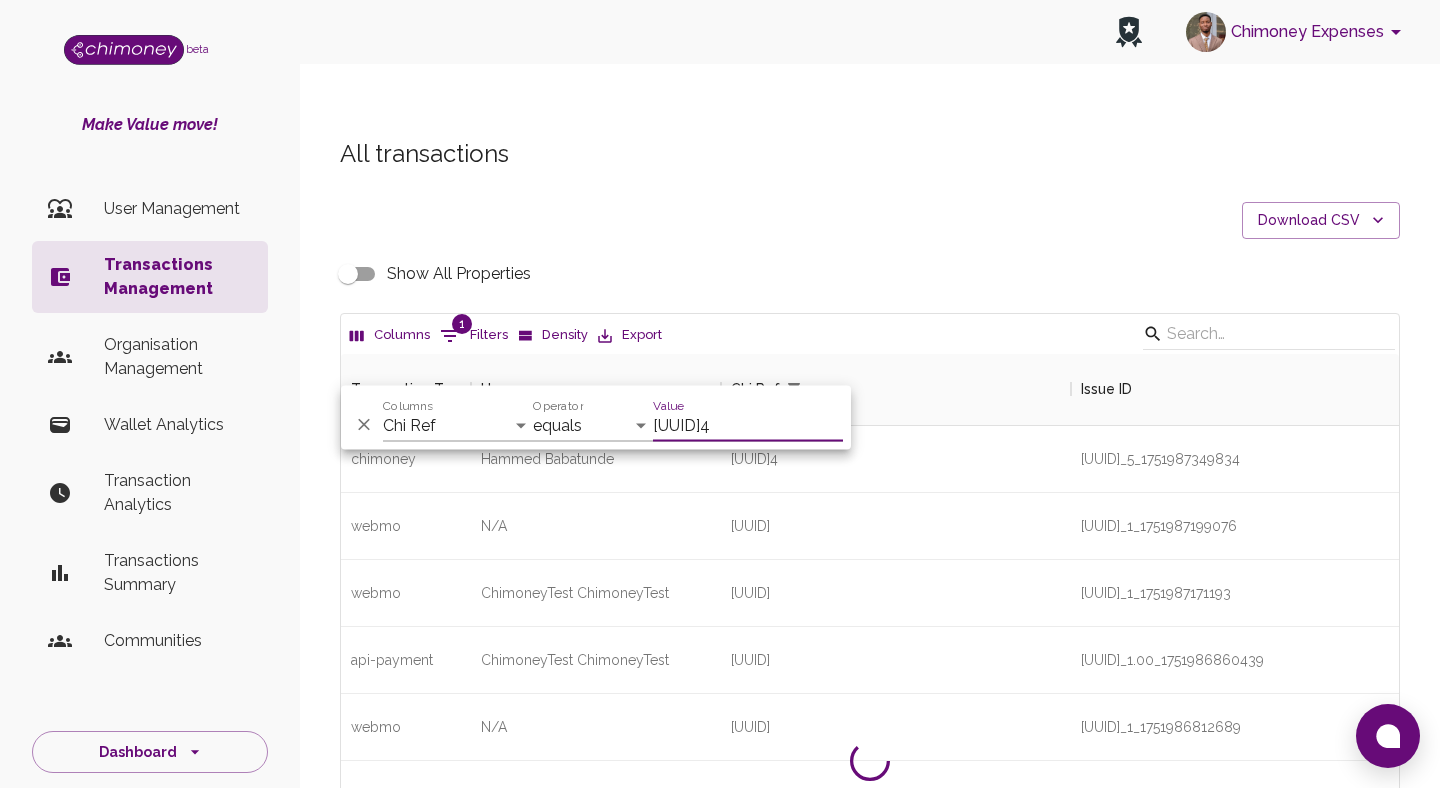 scroll, scrollTop: 0, scrollLeft: 121, axis: horizontal 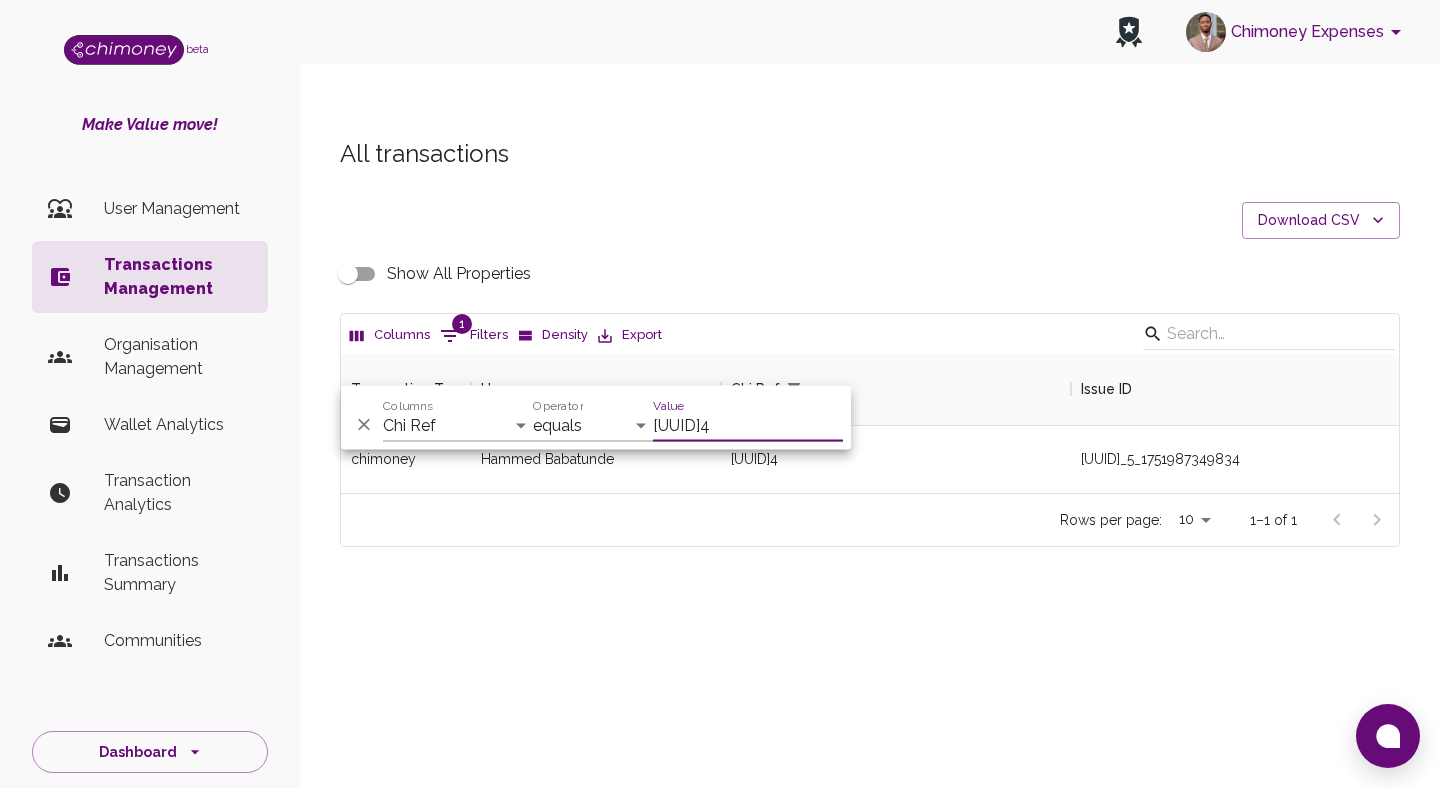 type on "38db6f11-1b8b-4204-b880-68662c627d14" 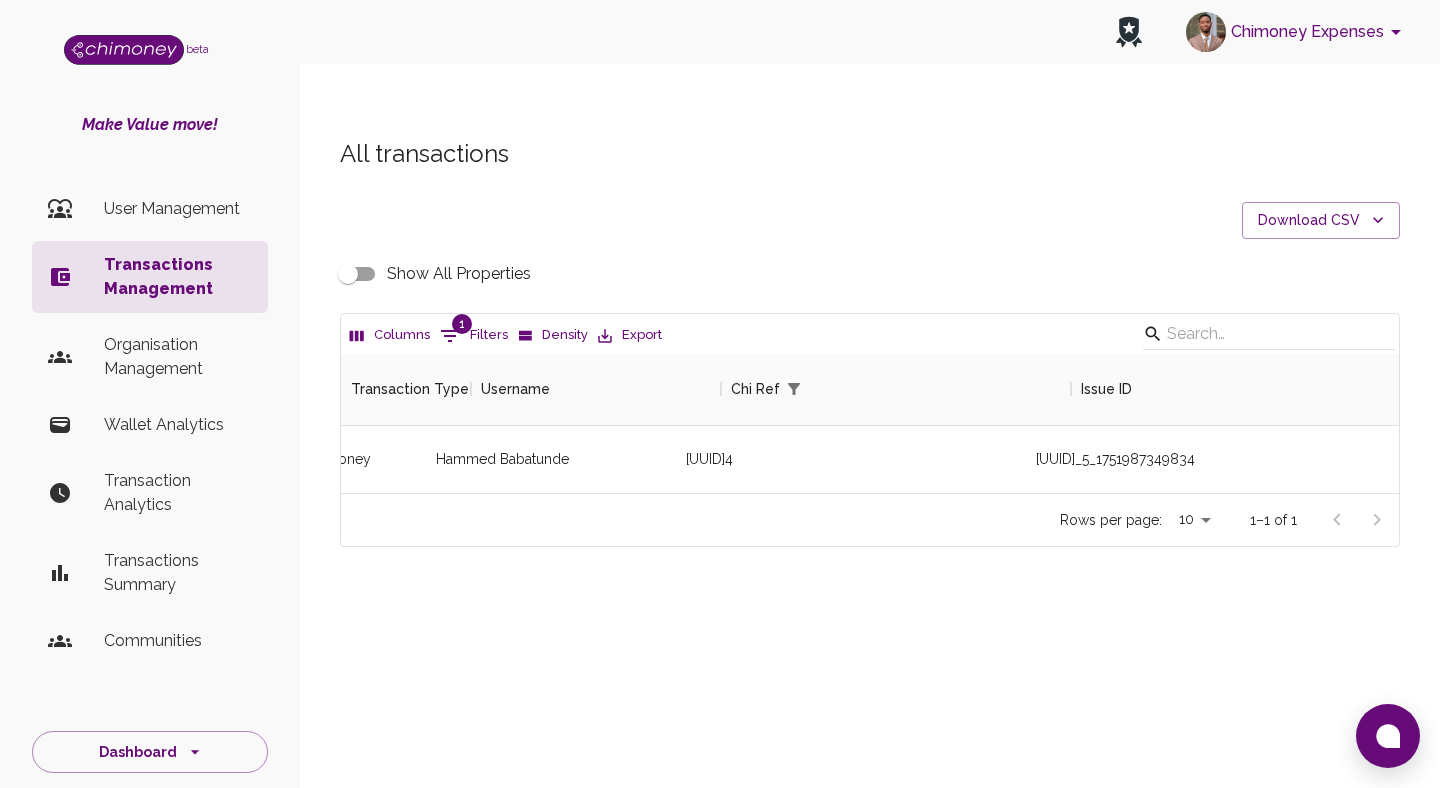 scroll, scrollTop: 0, scrollLeft: 0, axis: both 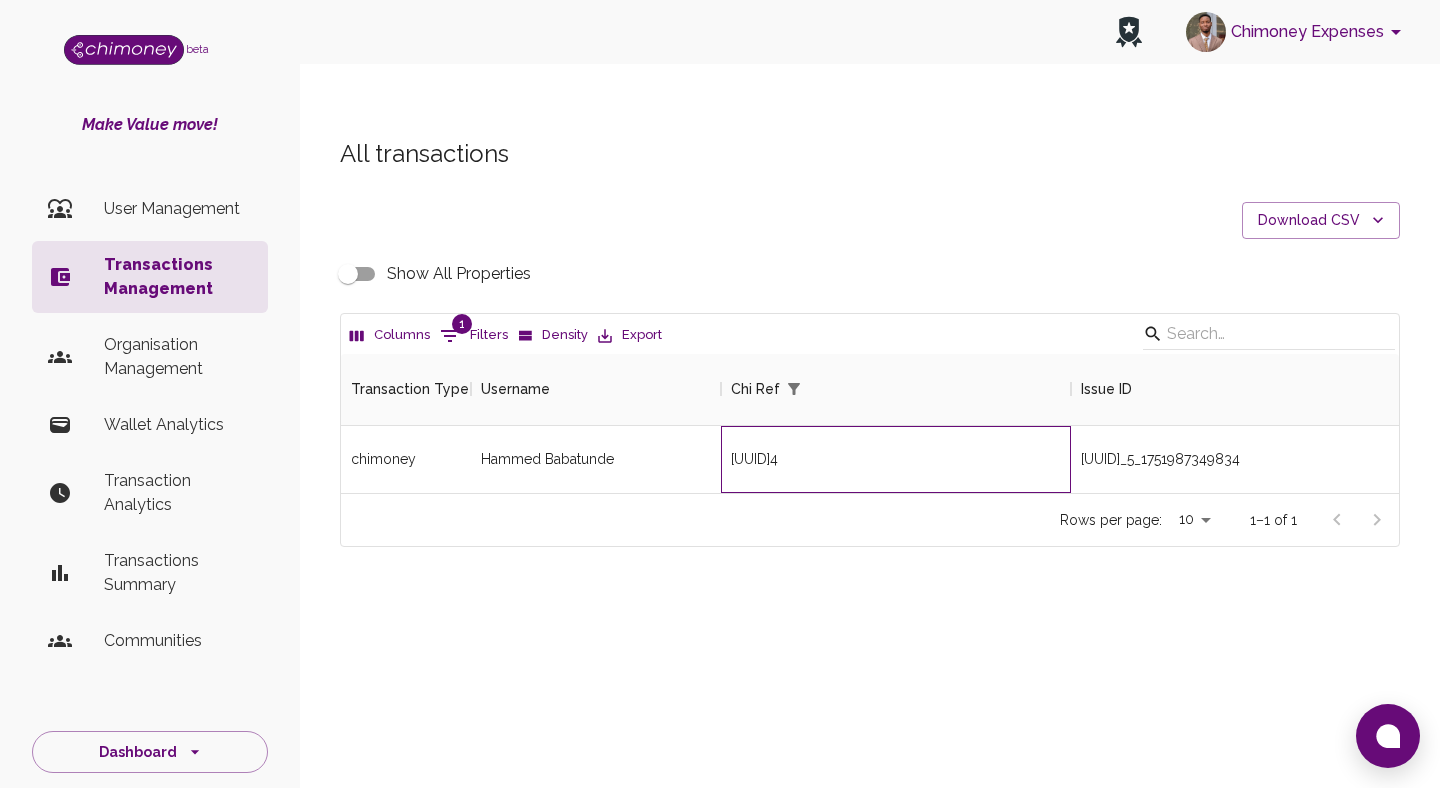 click on "38db6f11-1b8b-4204-b880-68662c627d14" at bounding box center [754, 459] 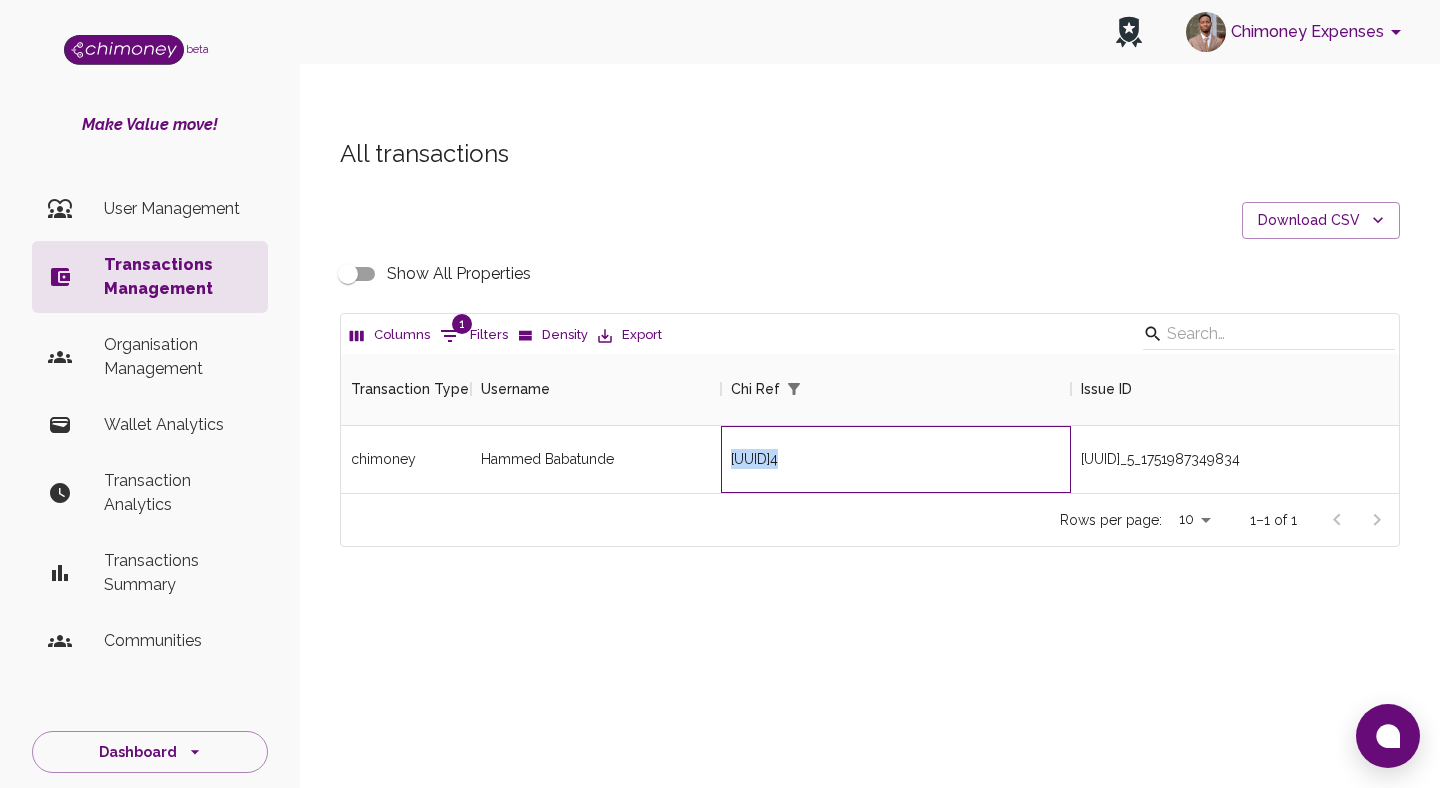 copy on "38db6f11-1b8b-4204-b880-68662c627d14" 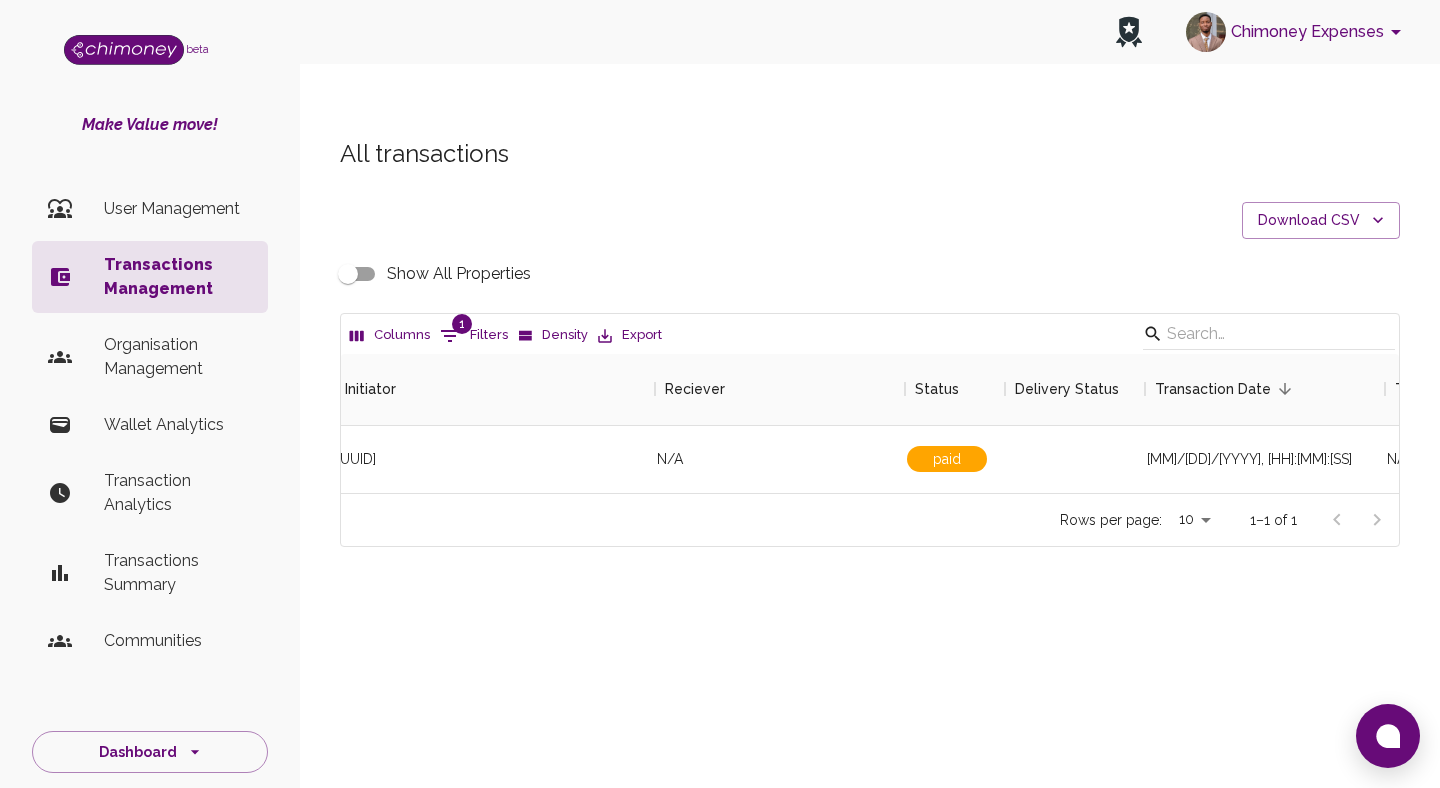 scroll, scrollTop: 0, scrollLeft: 1576, axis: horizontal 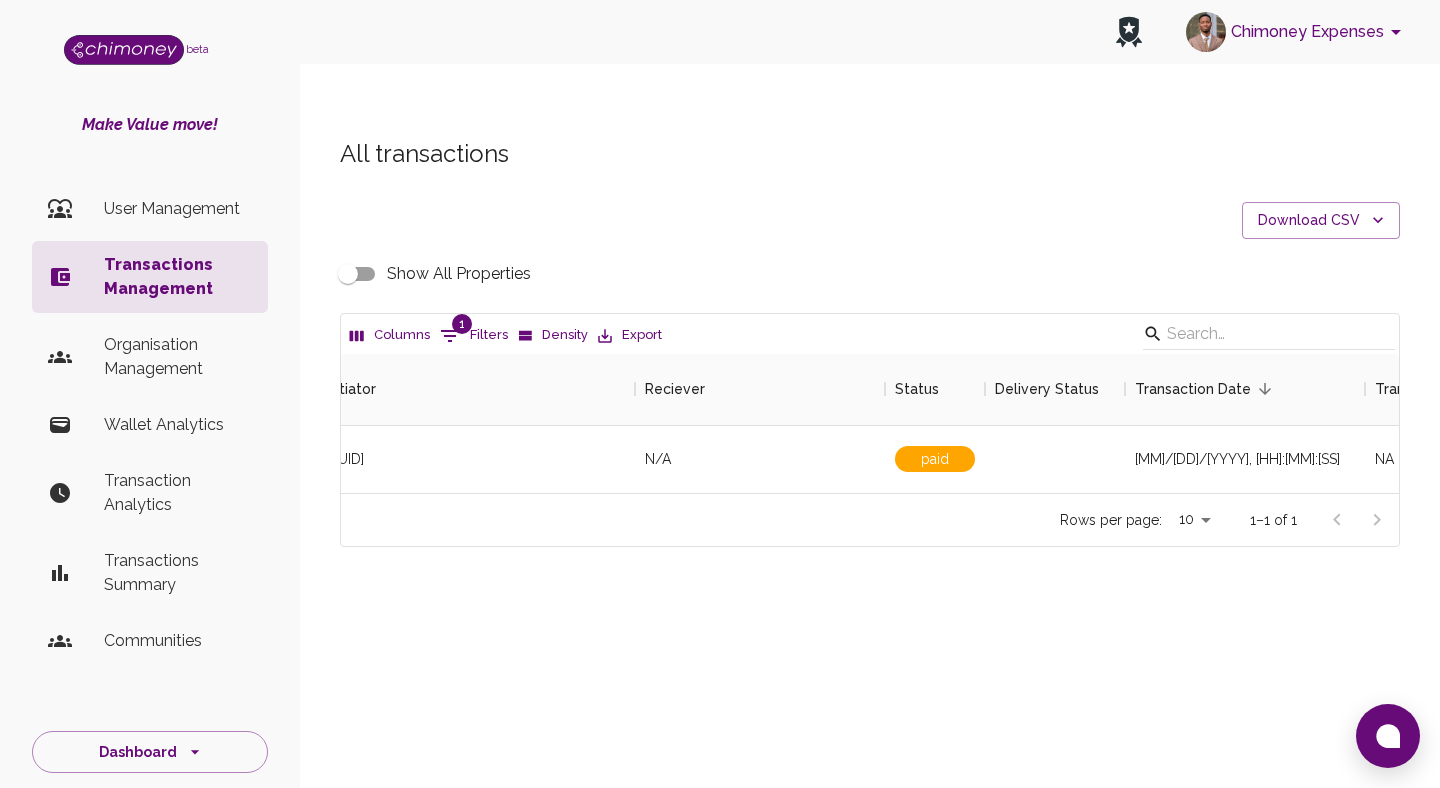 click at bounding box center (450, 336) 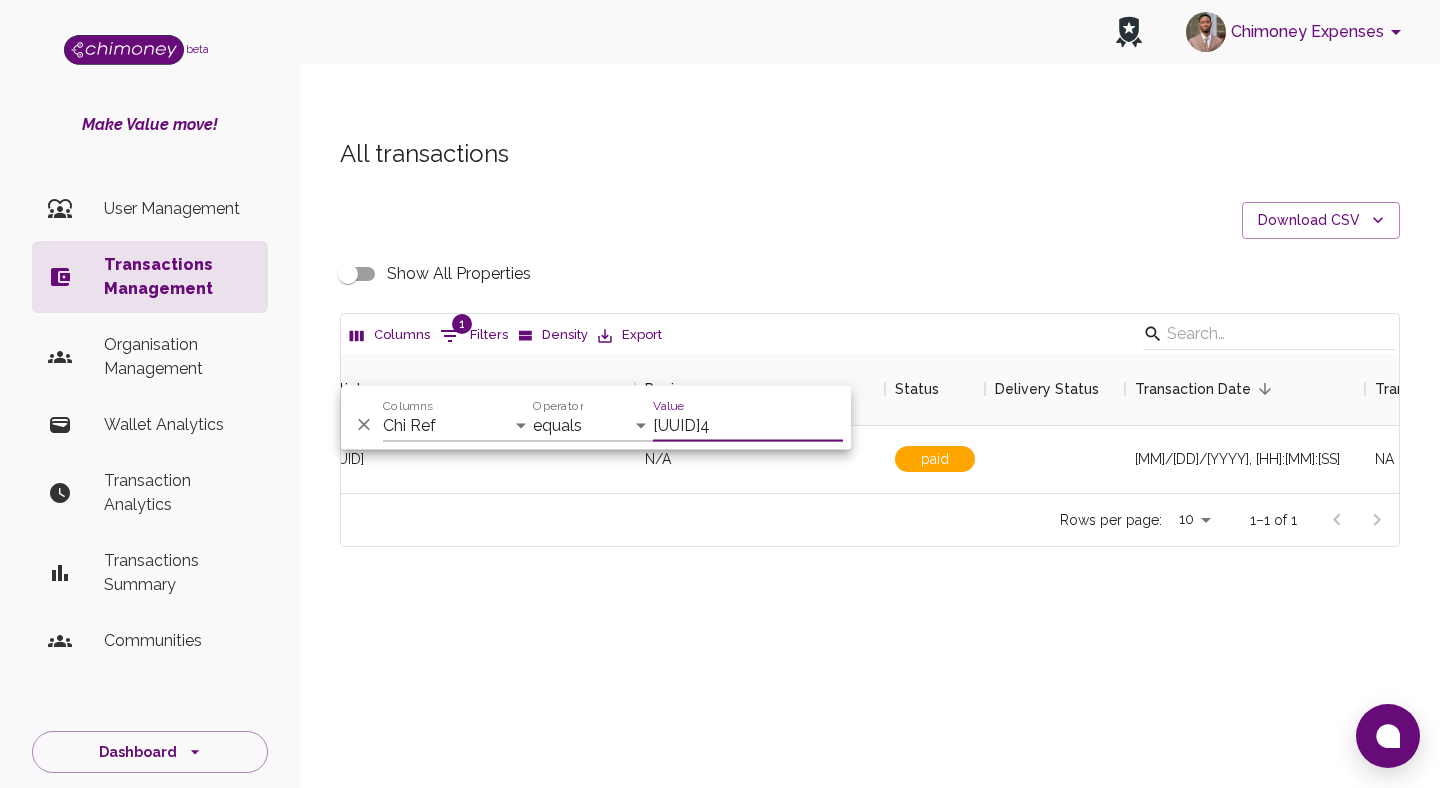 scroll, scrollTop: 0, scrollLeft: 121, axis: horizontal 